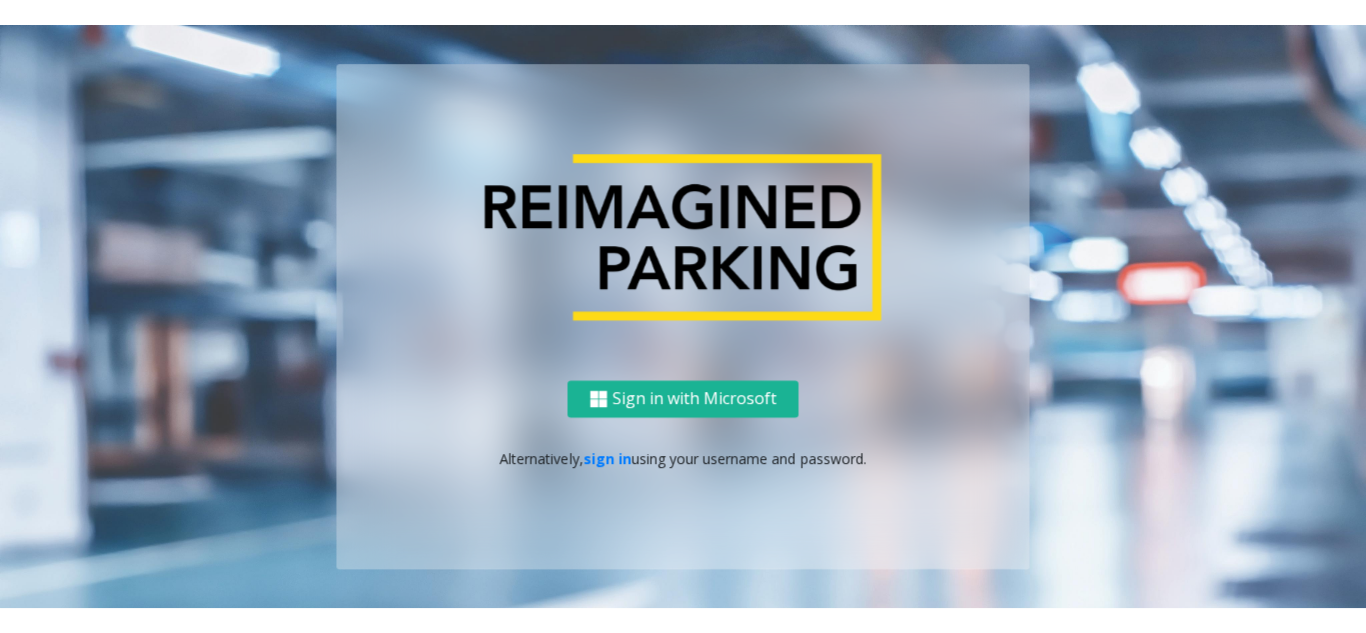 scroll, scrollTop: 0, scrollLeft: 0, axis: both 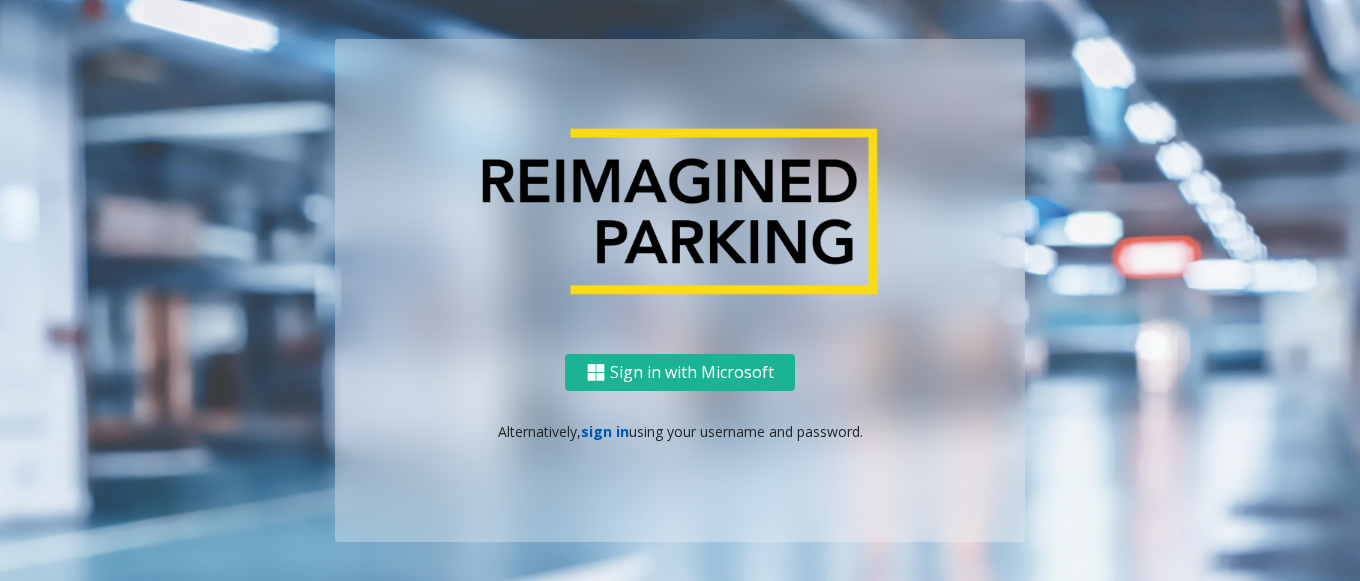 click on "sign in" 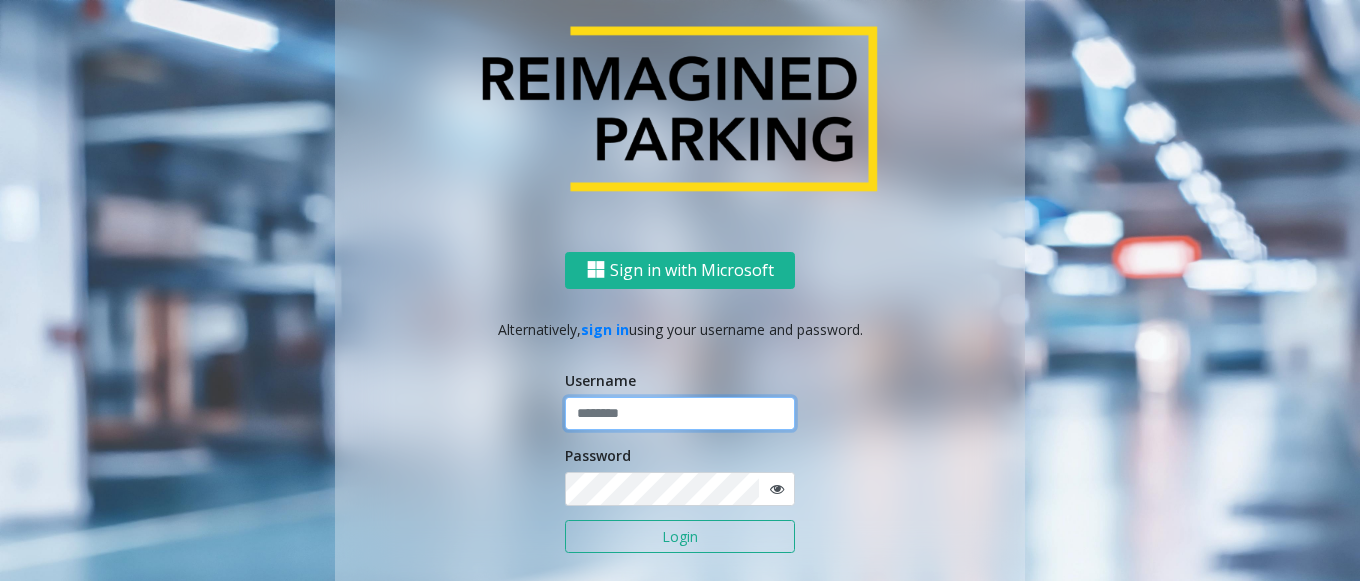 click 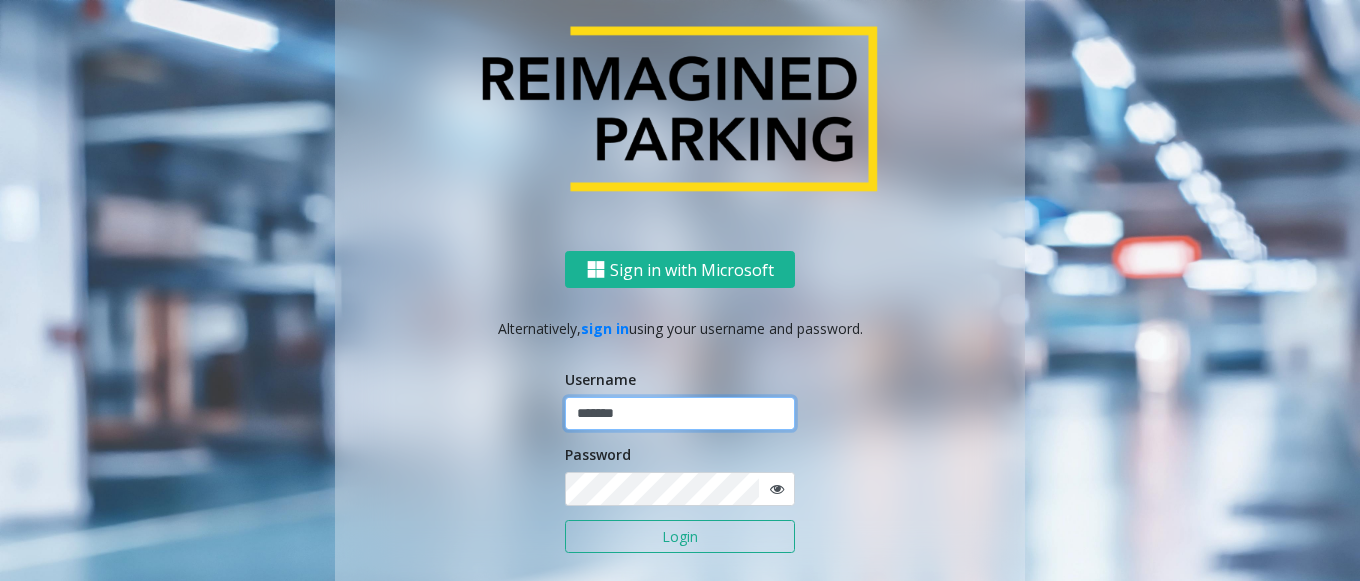 type on "*******" 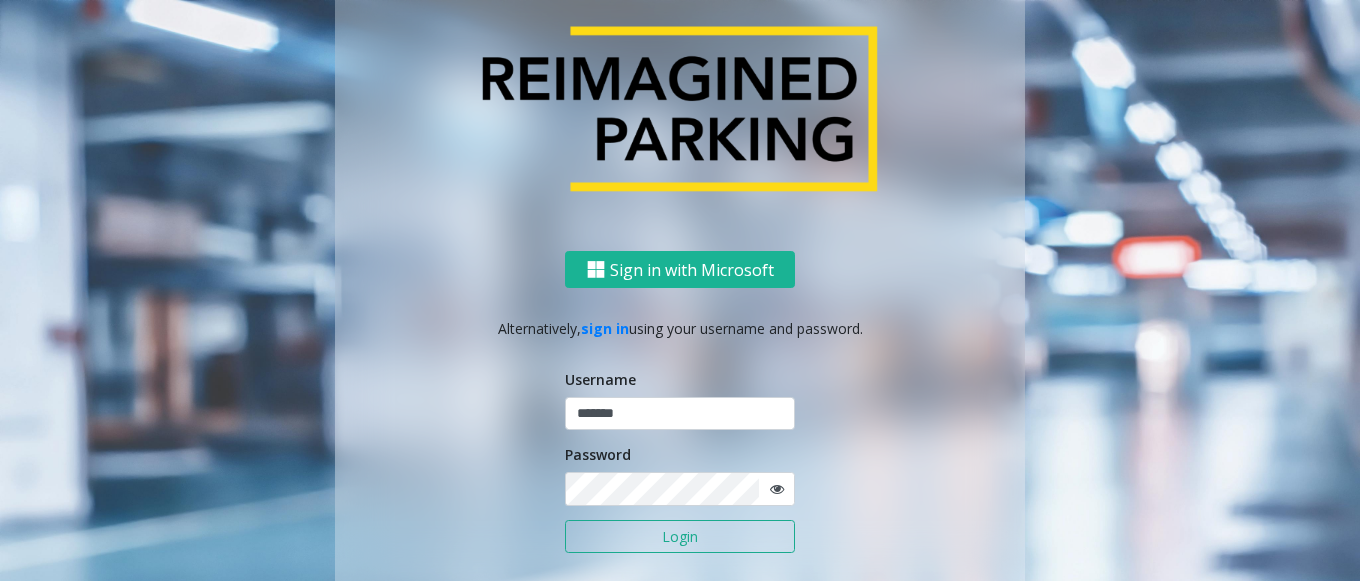 click on "Login" 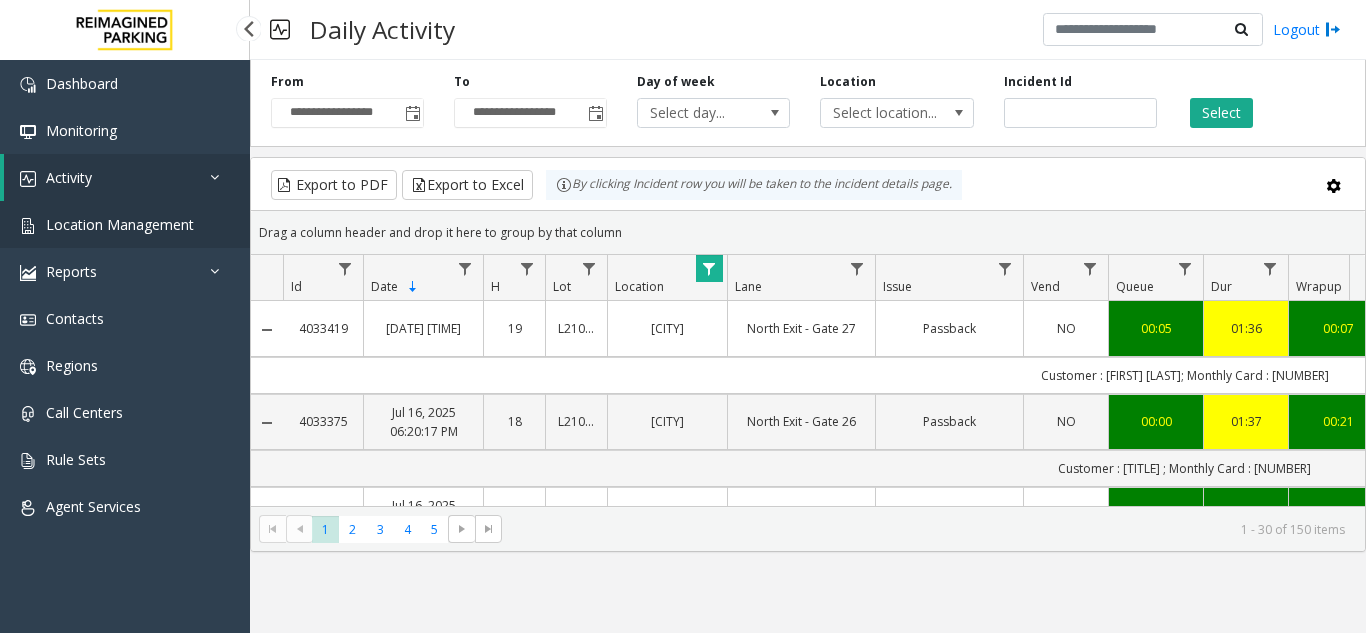 click on "Location Management" at bounding box center [120, 224] 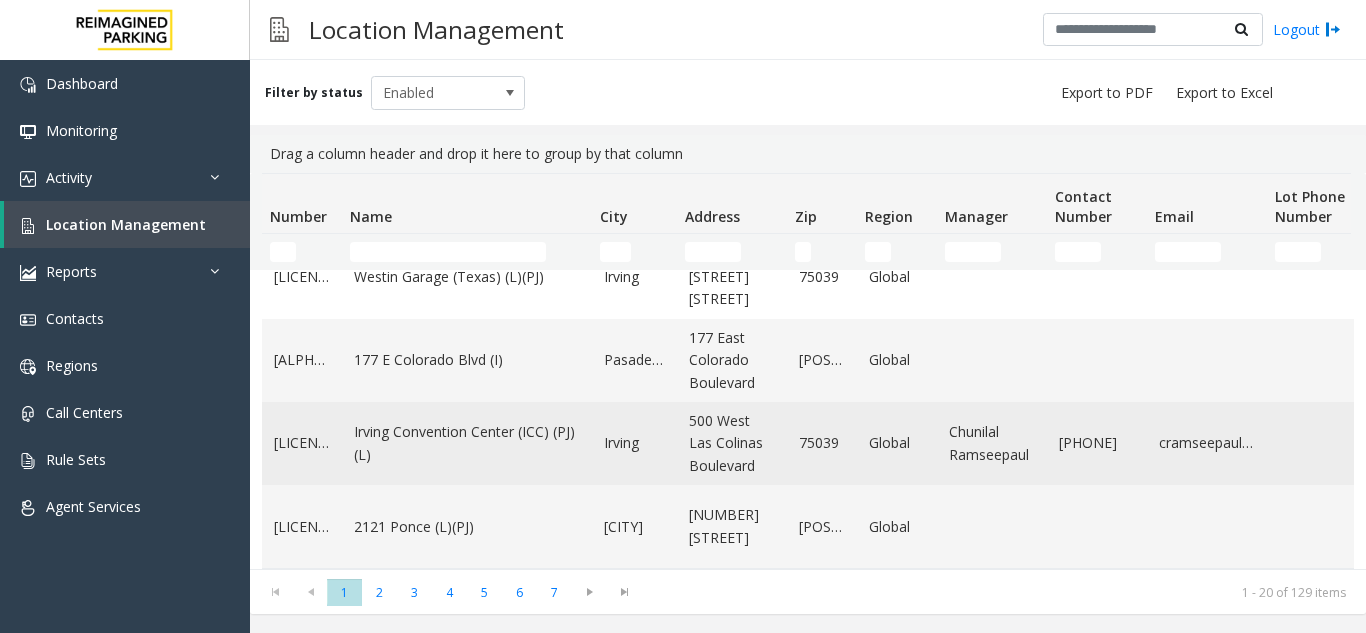 scroll, scrollTop: 1382, scrollLeft: 0, axis: vertical 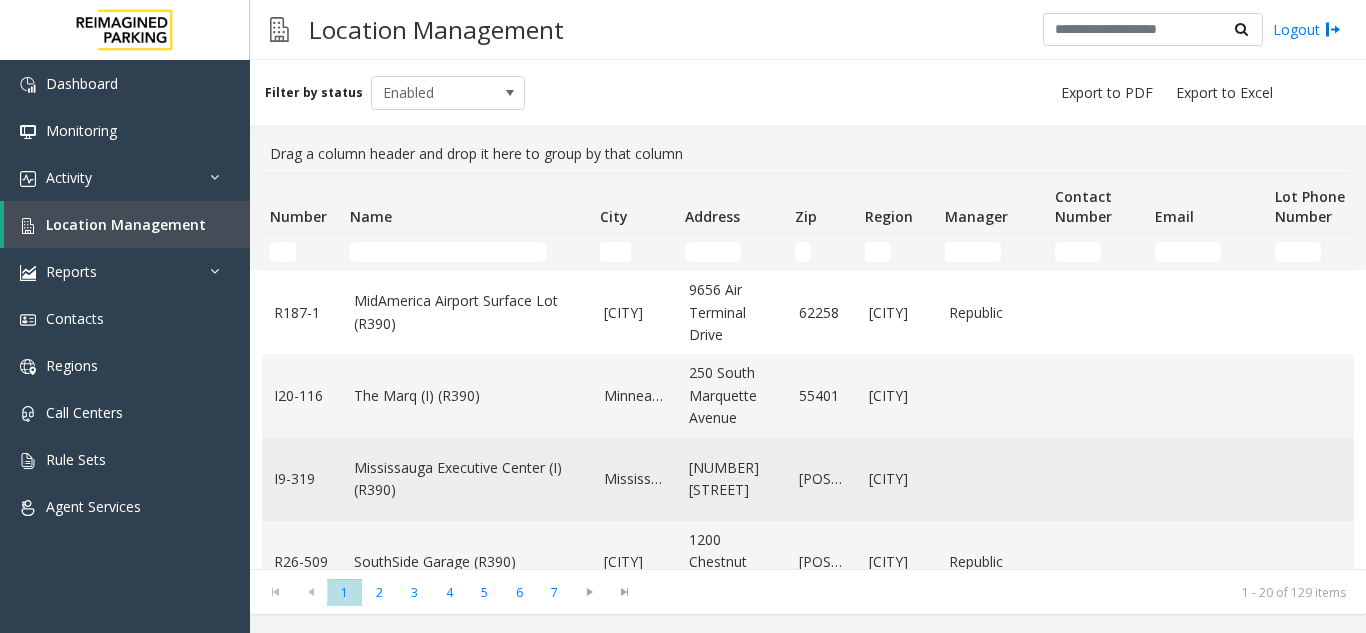 click on "Mississauga Executive Center (I) (R390)" 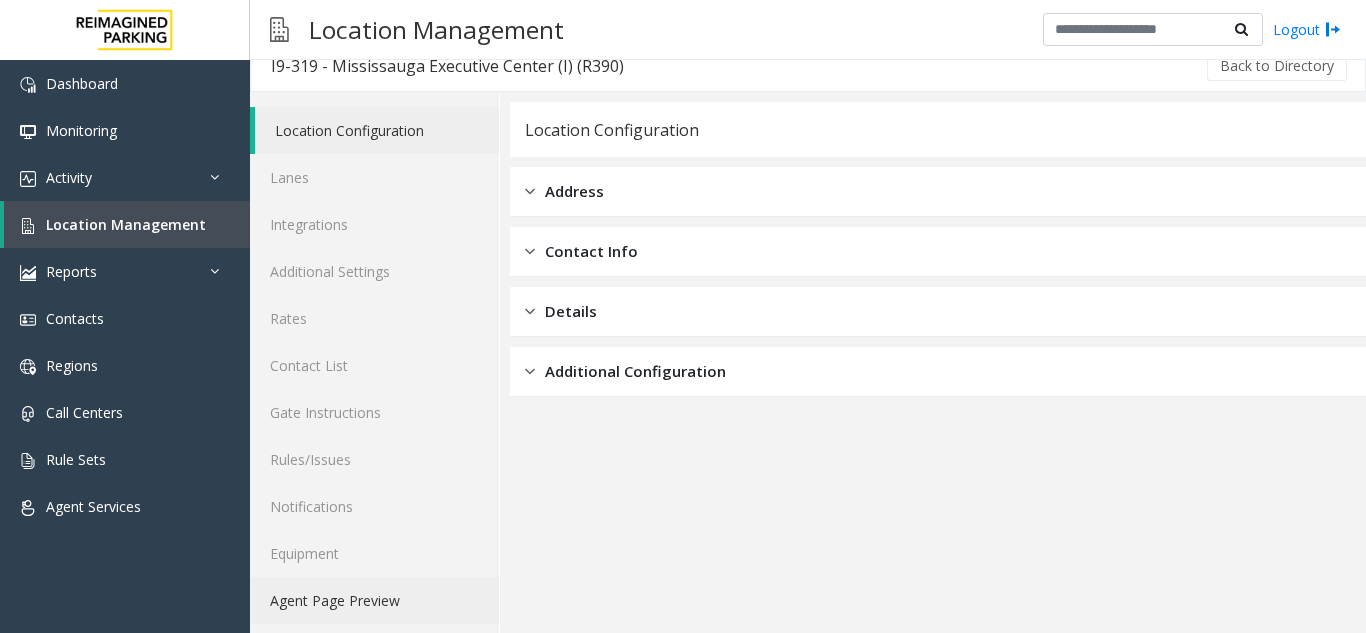 scroll, scrollTop: 26, scrollLeft: 0, axis: vertical 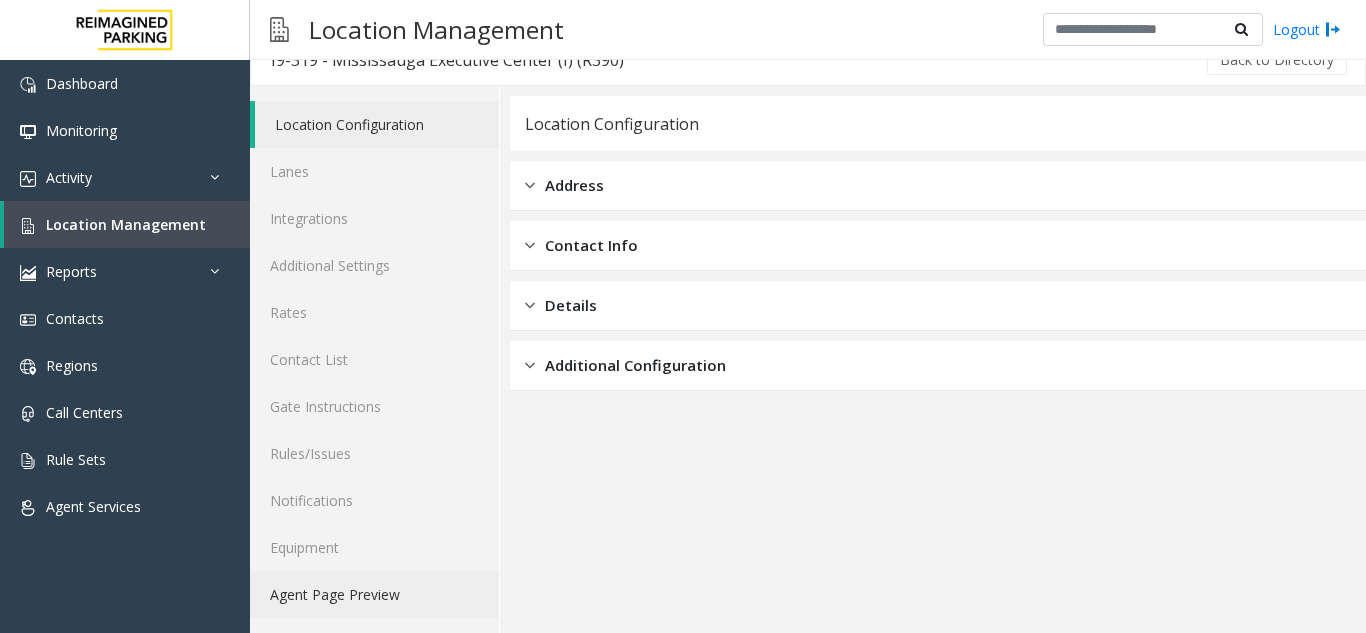 click on "Agent Page Preview" 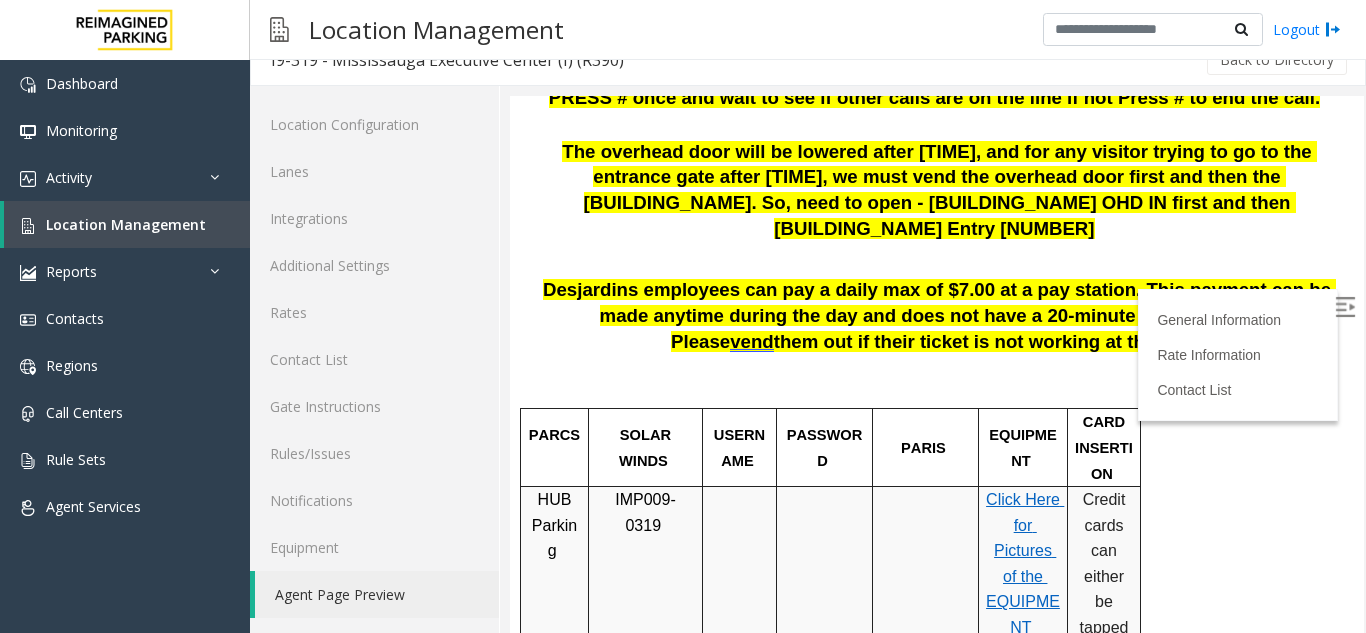 scroll, scrollTop: 800, scrollLeft: 0, axis: vertical 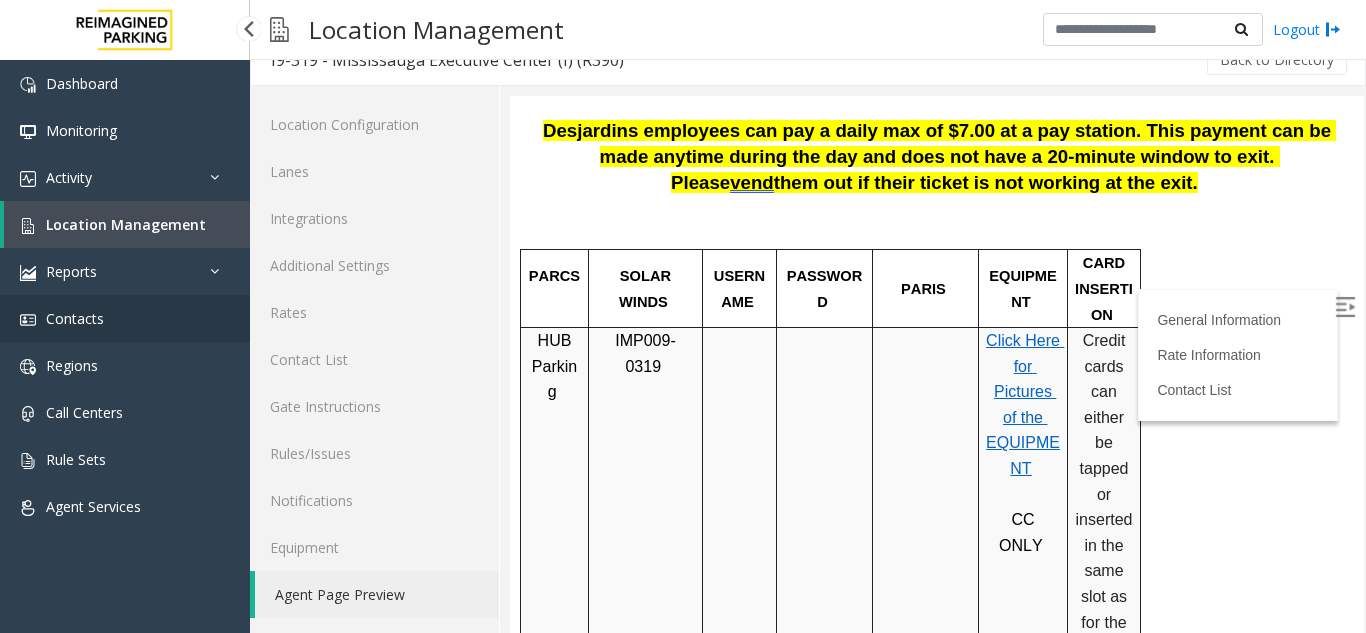 click on "Contacts" at bounding box center [125, 318] 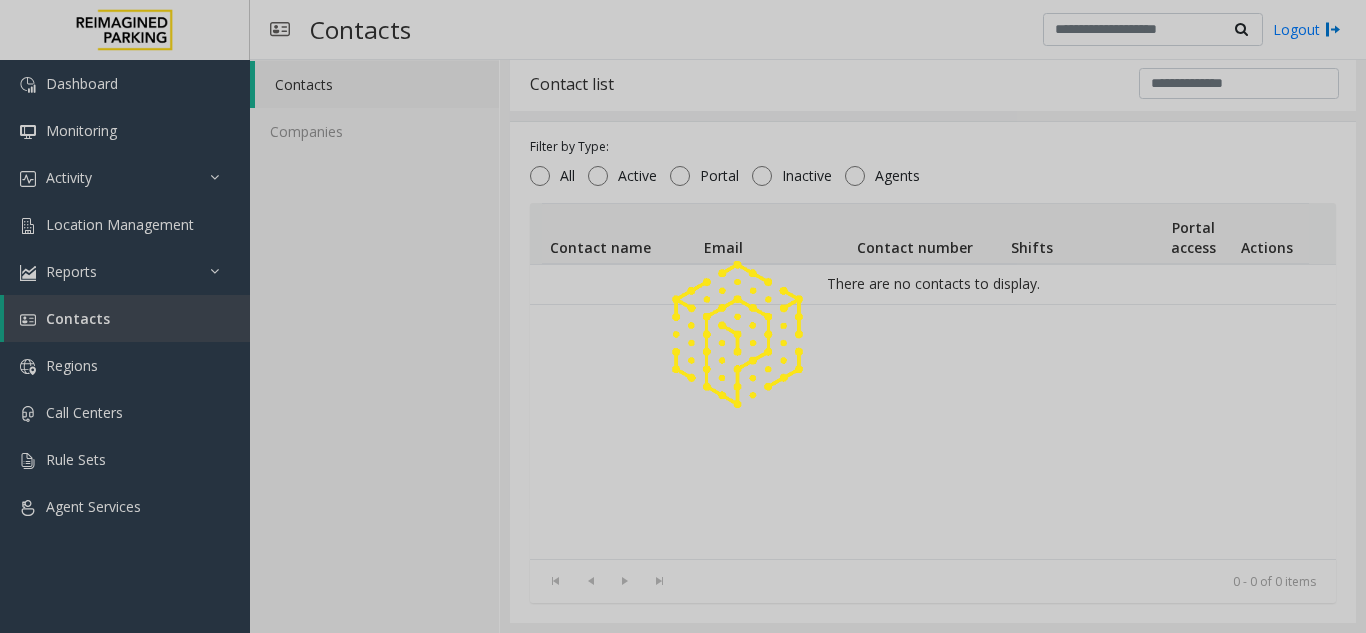 scroll, scrollTop: 14, scrollLeft: 0, axis: vertical 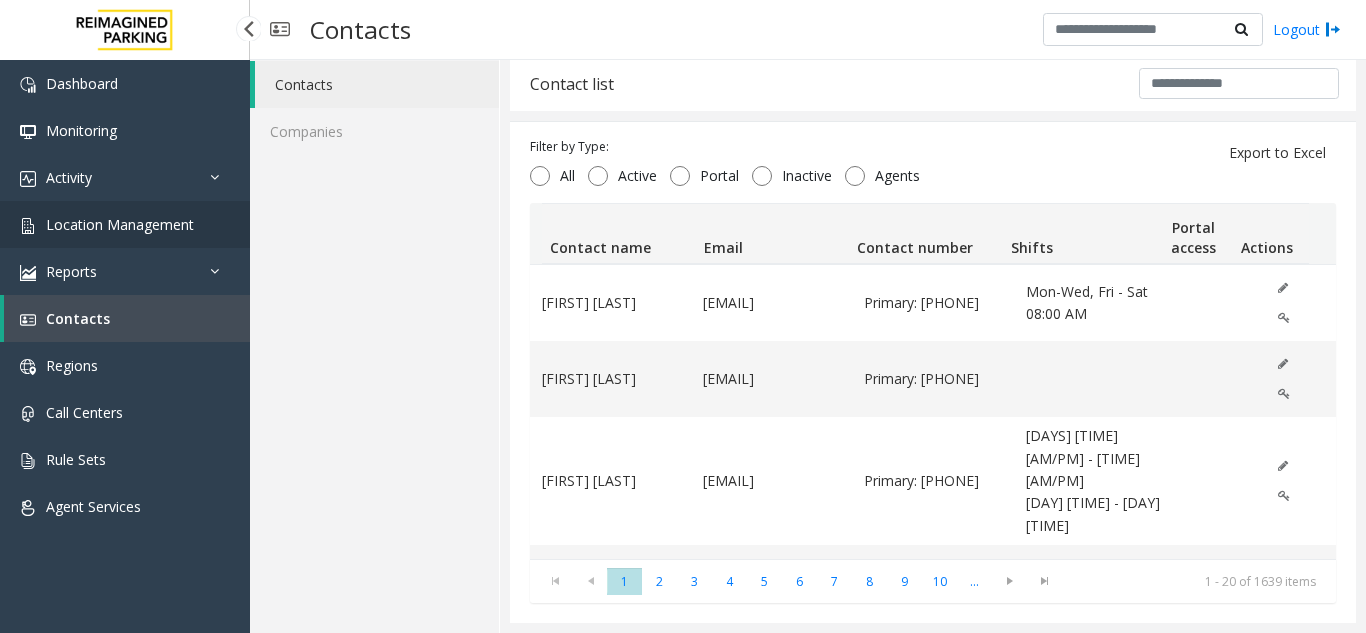 click on "Location Management" at bounding box center (120, 224) 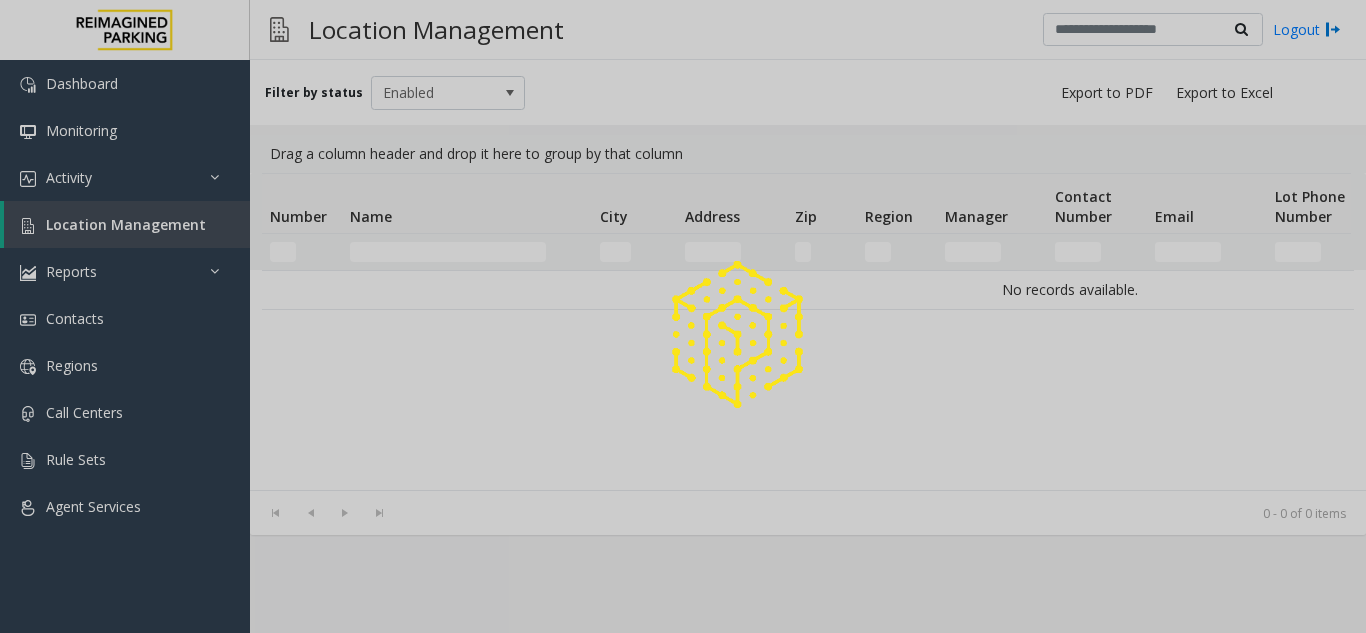 scroll, scrollTop: 0, scrollLeft: 0, axis: both 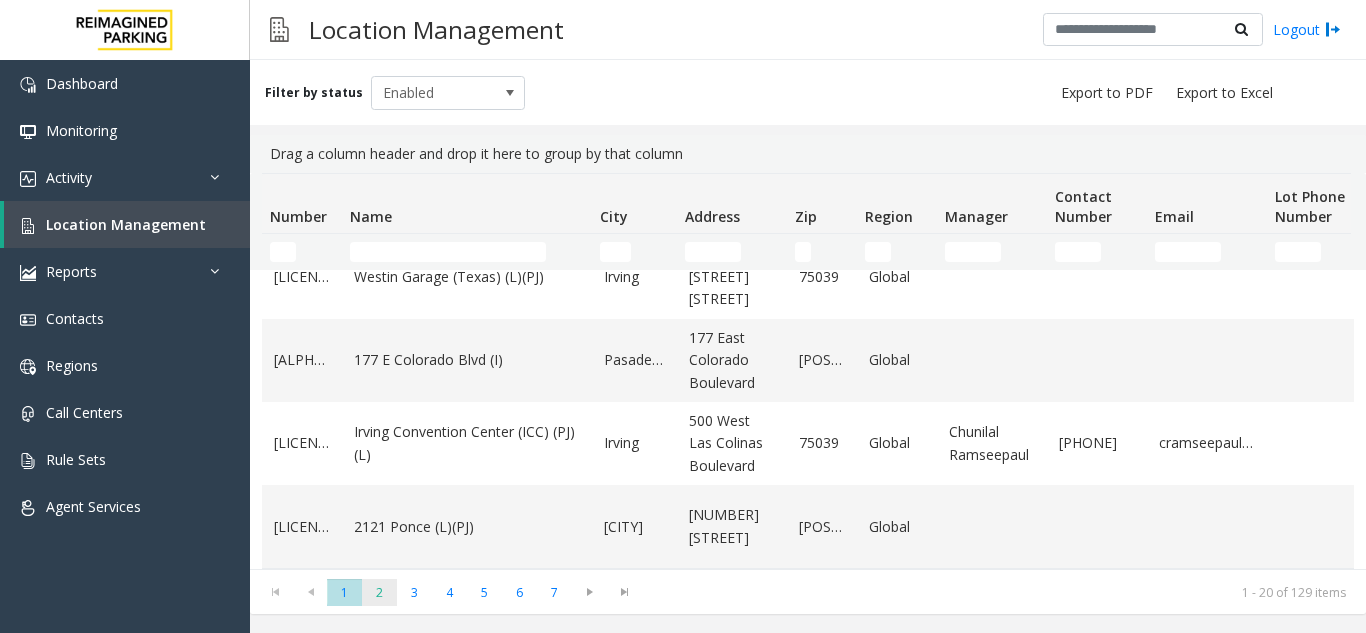 click on "2" 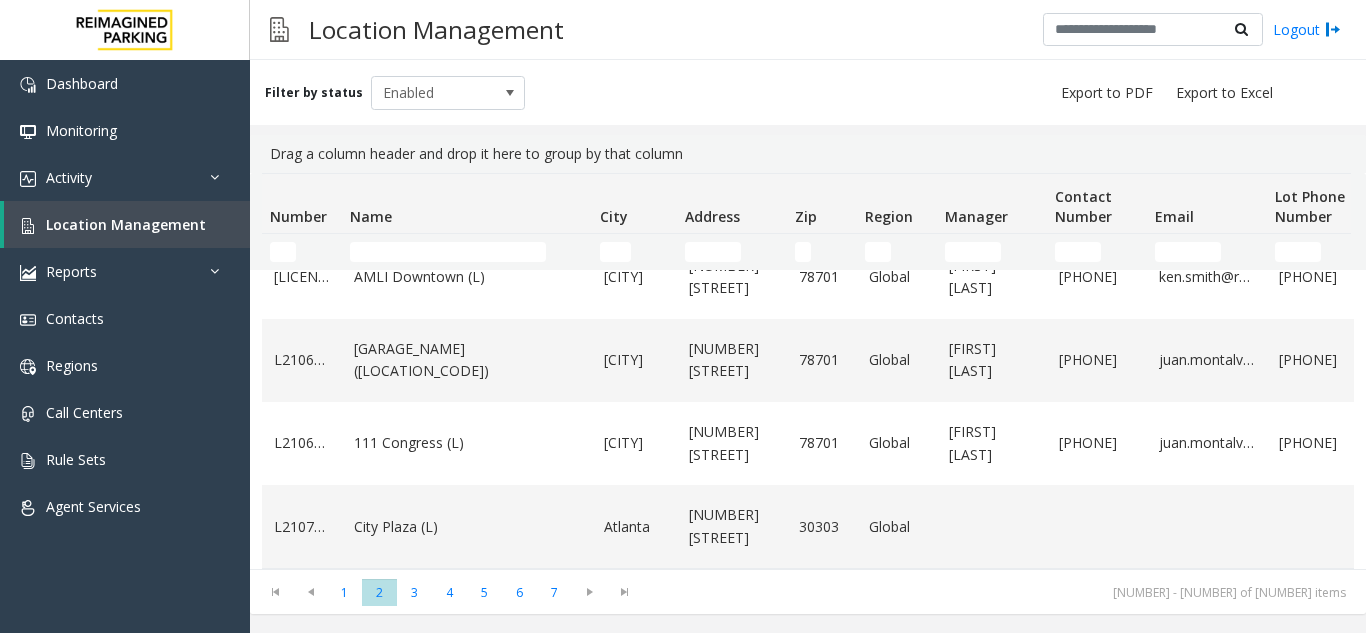 scroll, scrollTop: 1427, scrollLeft: 0, axis: vertical 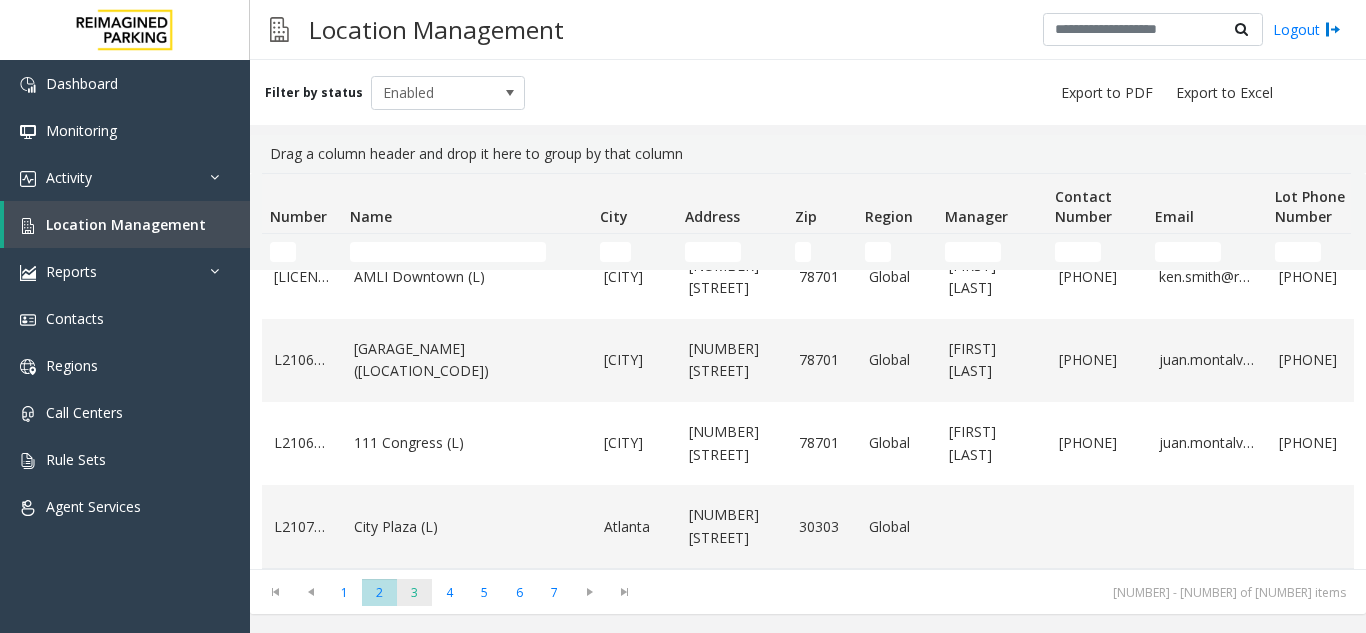click on "3" 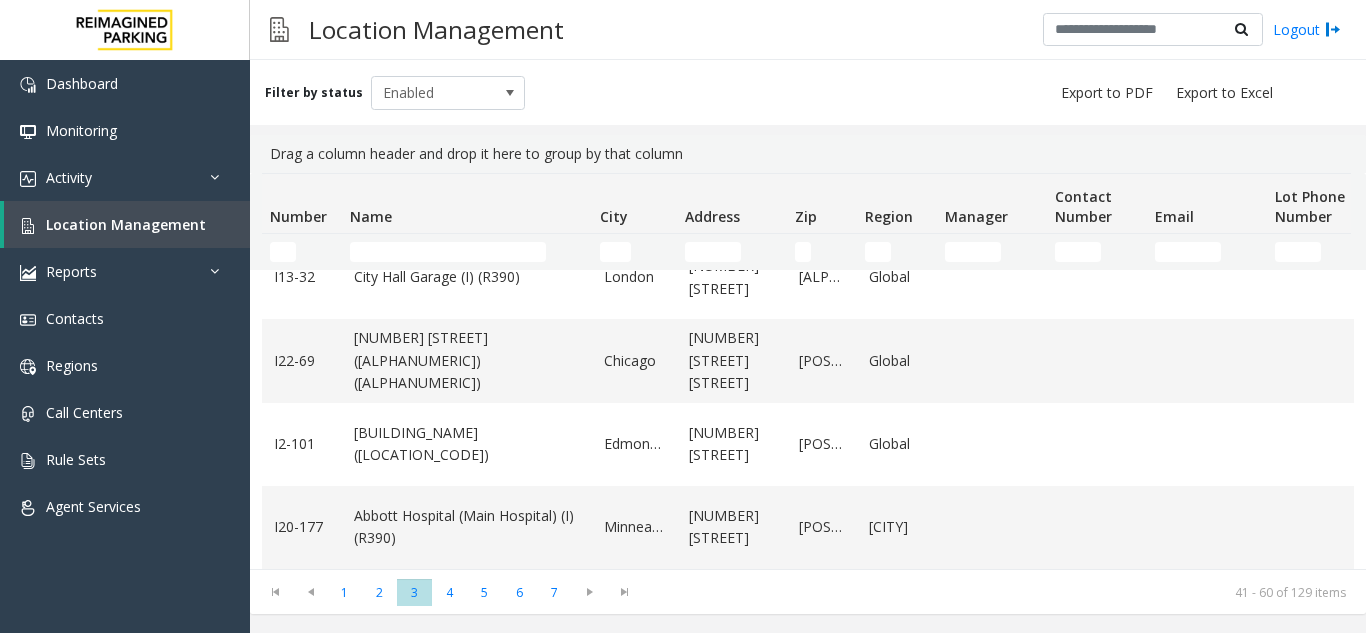 scroll, scrollTop: 1494, scrollLeft: 0, axis: vertical 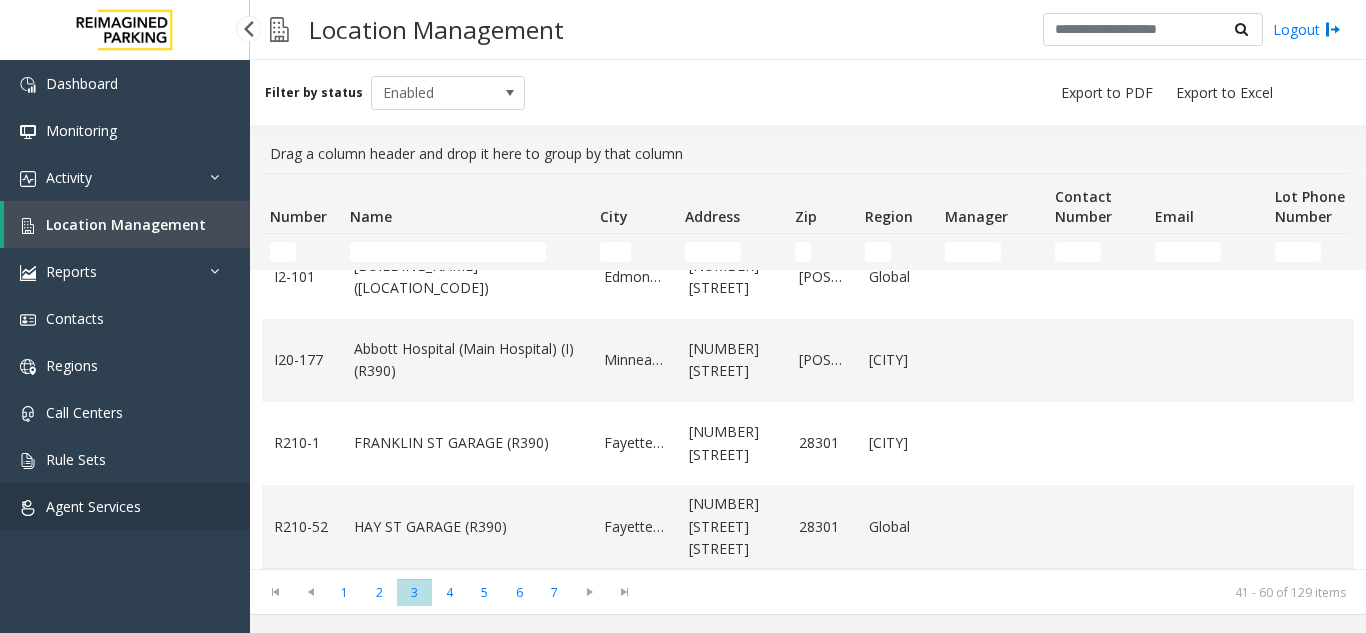 click on "Agent Services" at bounding box center [125, 506] 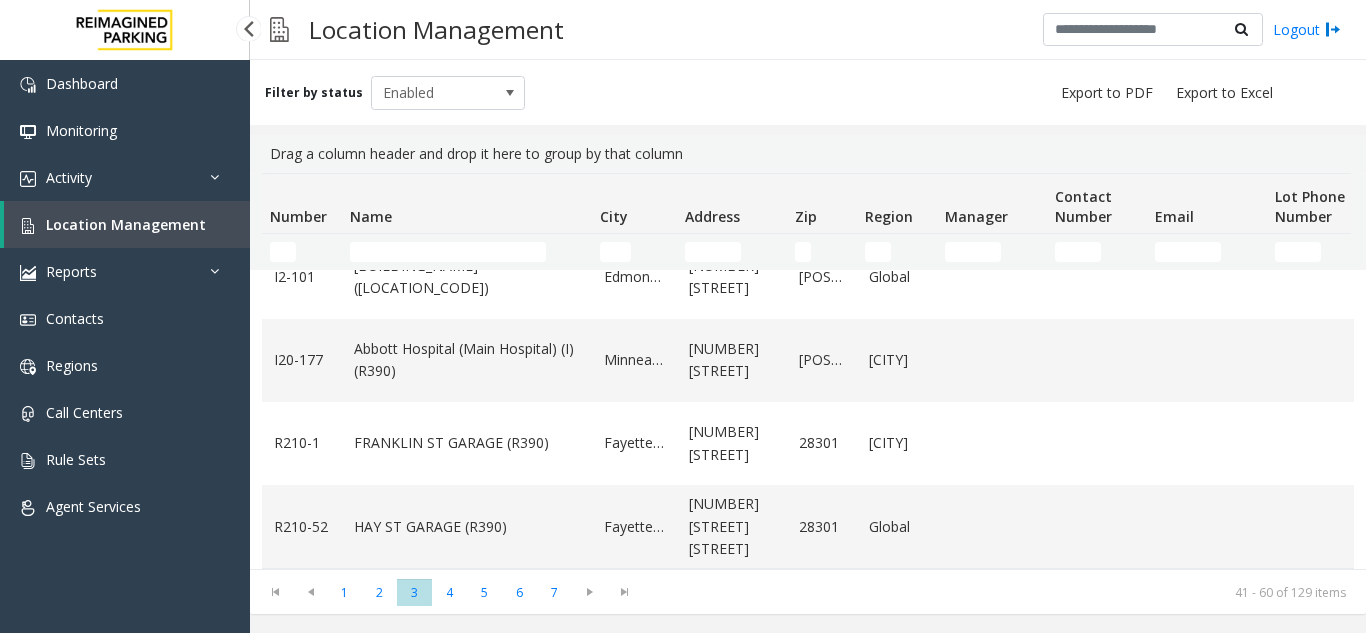 click on "Location Management" at bounding box center (126, 224) 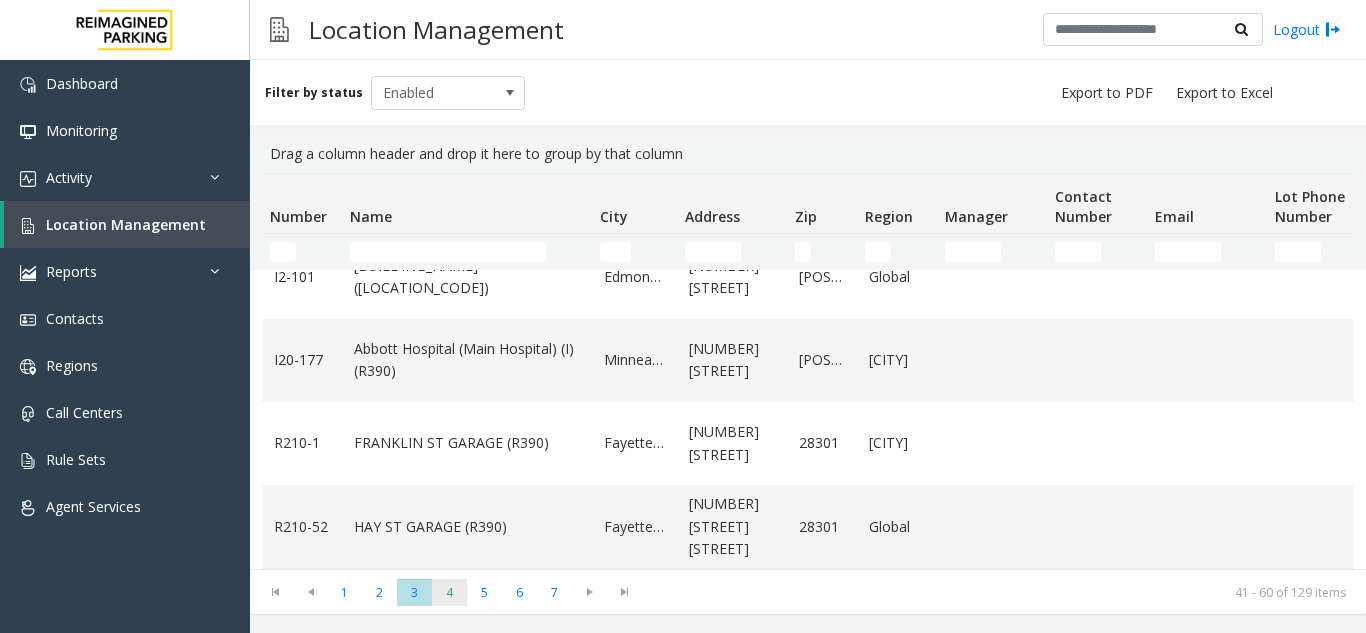 click on "4" 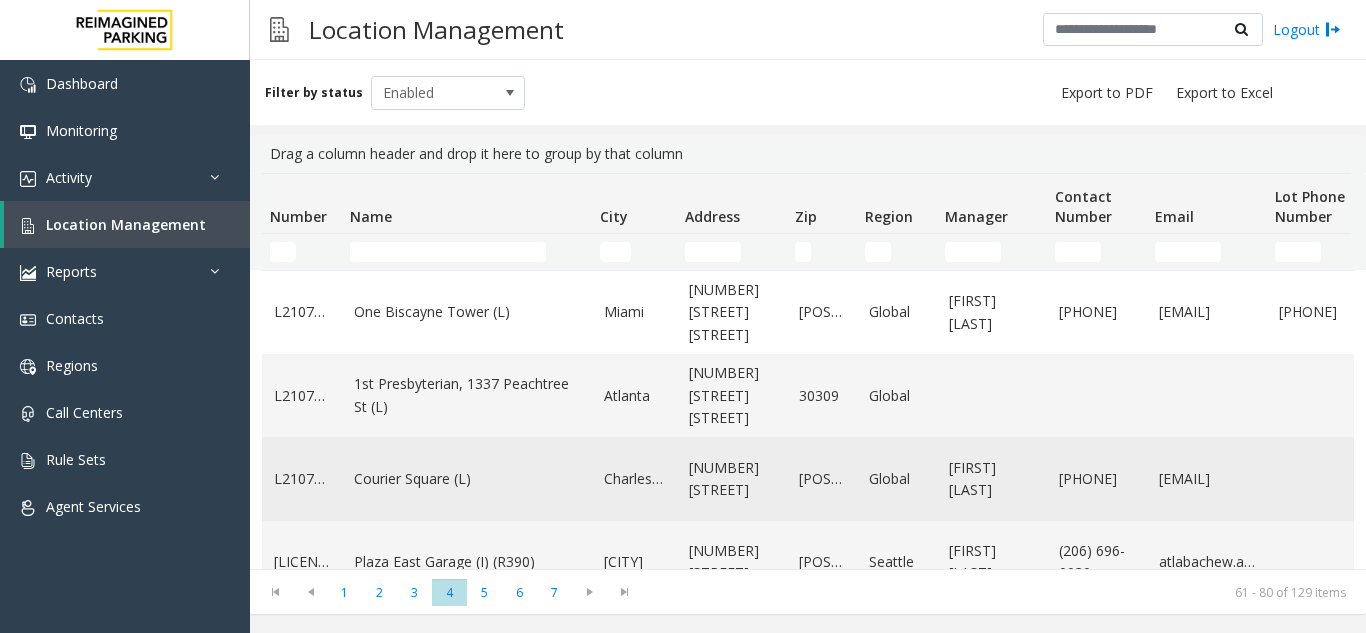 click on "Courier Square (L)" 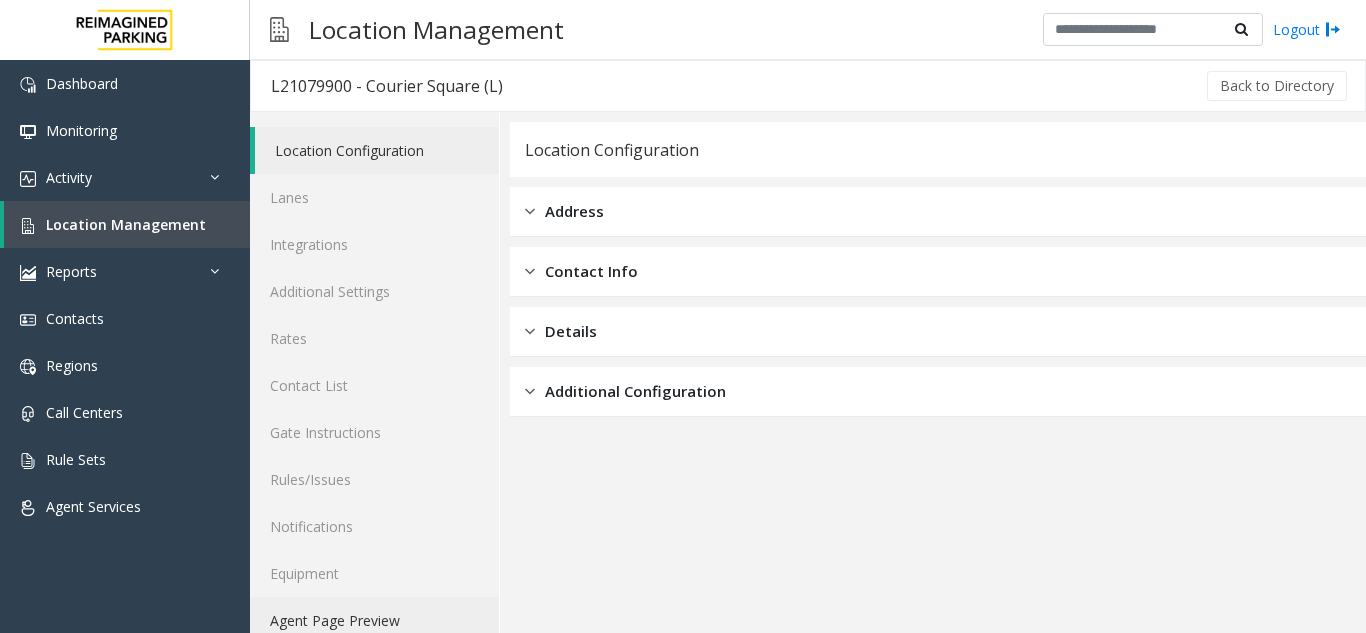 click on "Agent Page Preview" 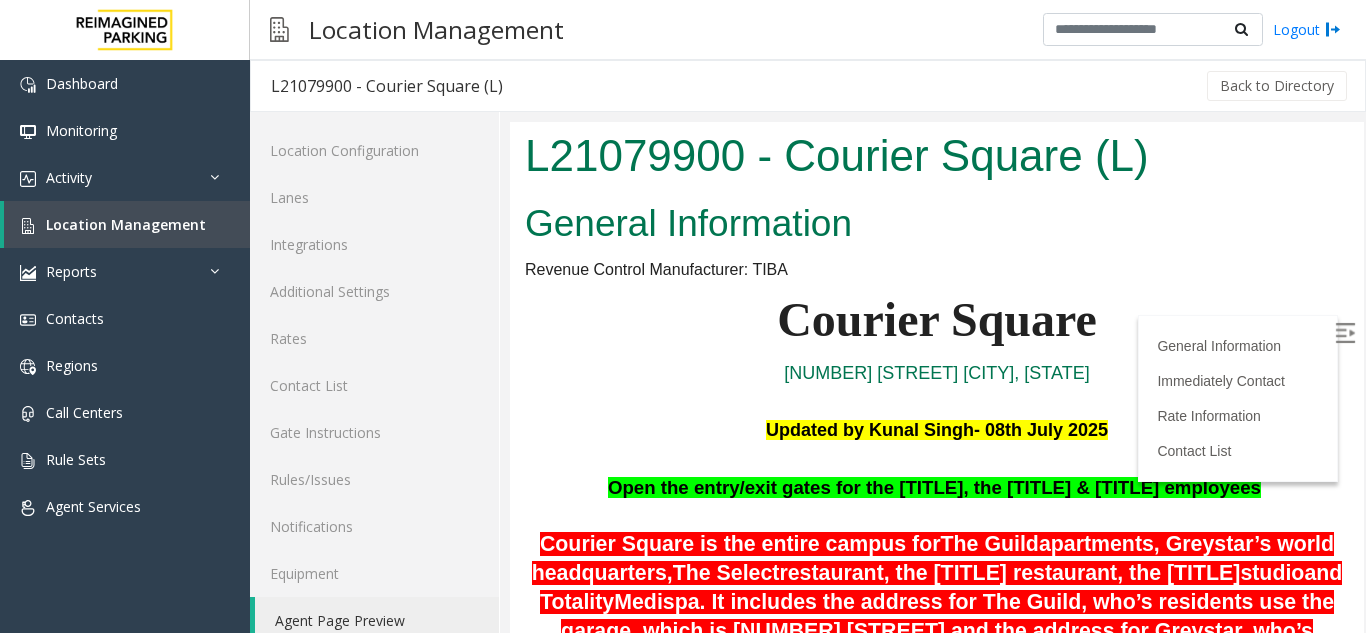 scroll, scrollTop: 0, scrollLeft: 0, axis: both 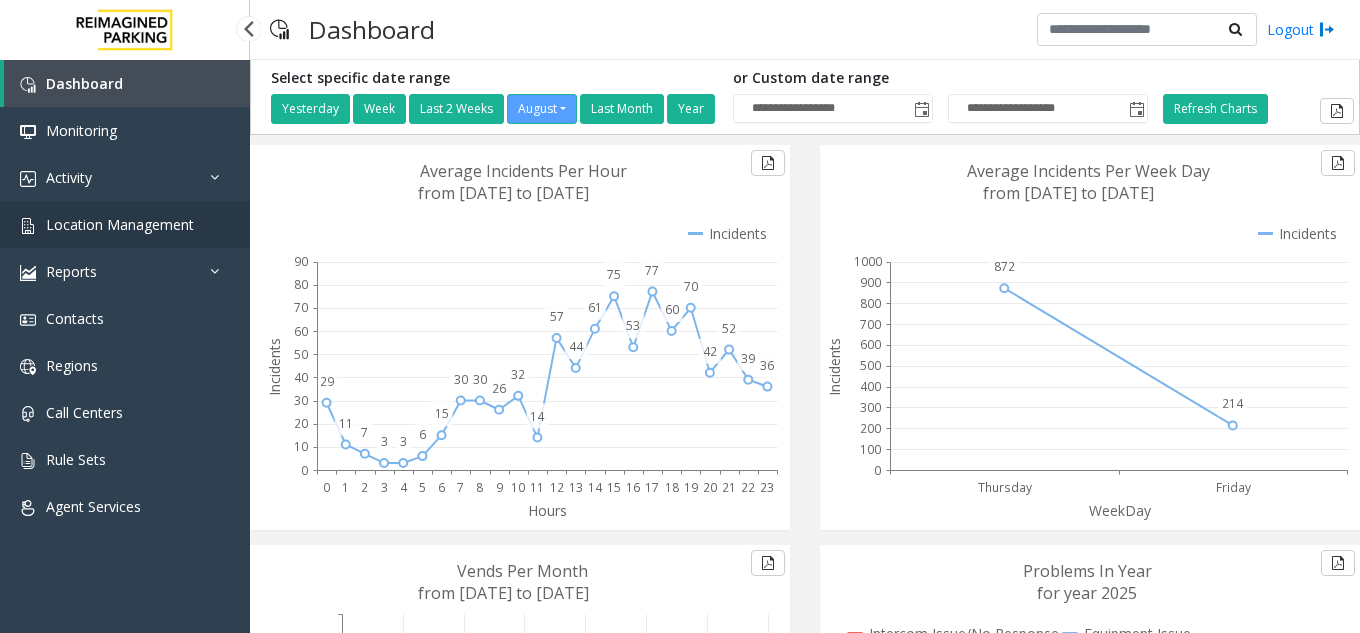 click on "Location Management" at bounding box center [120, 224] 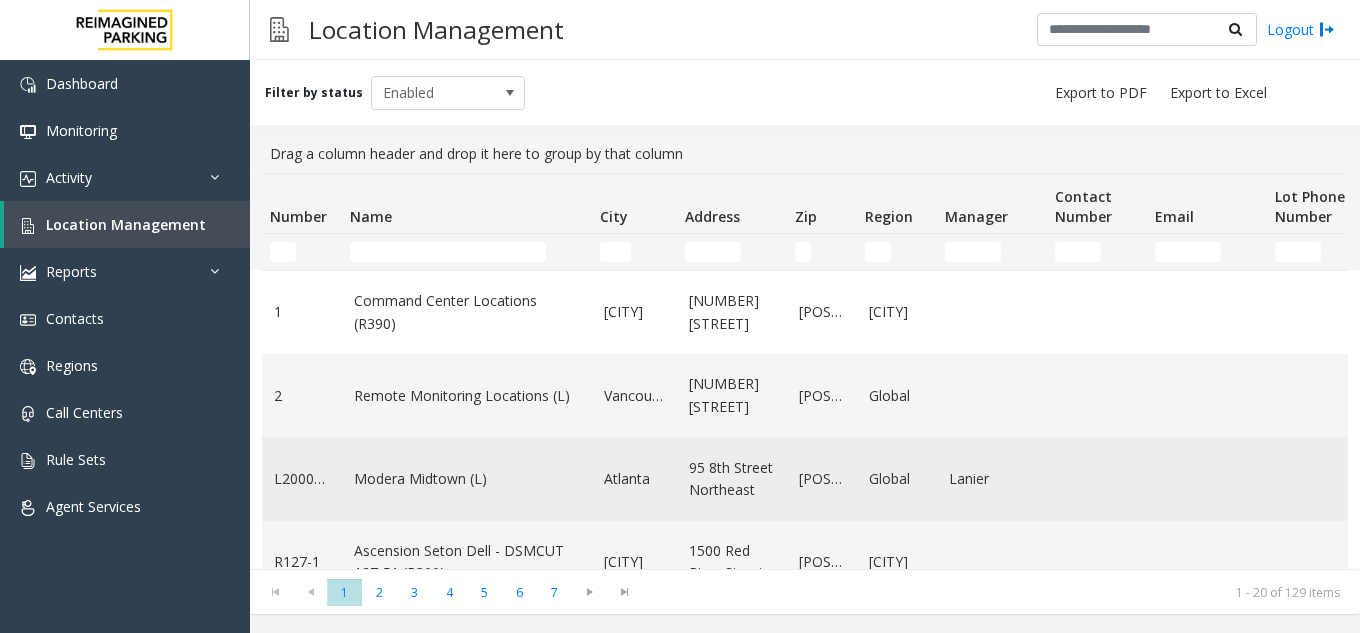 click on "Modera Midtown	(L)" 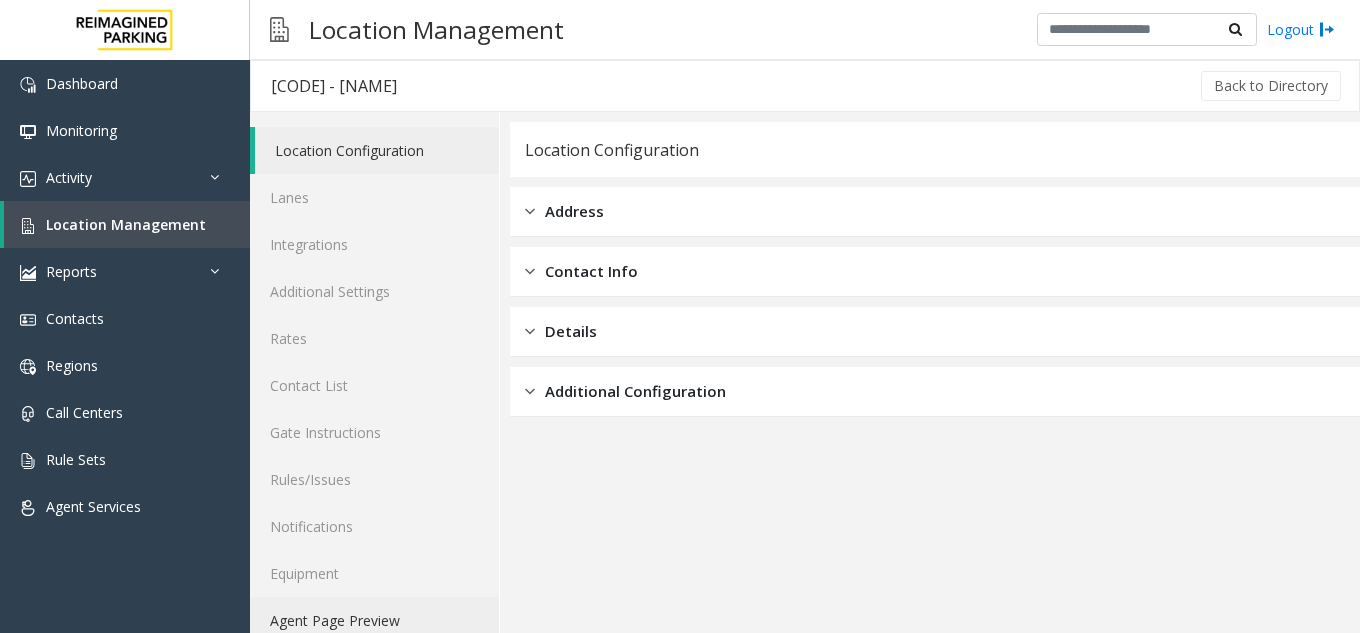 click on "Agent Page Preview" 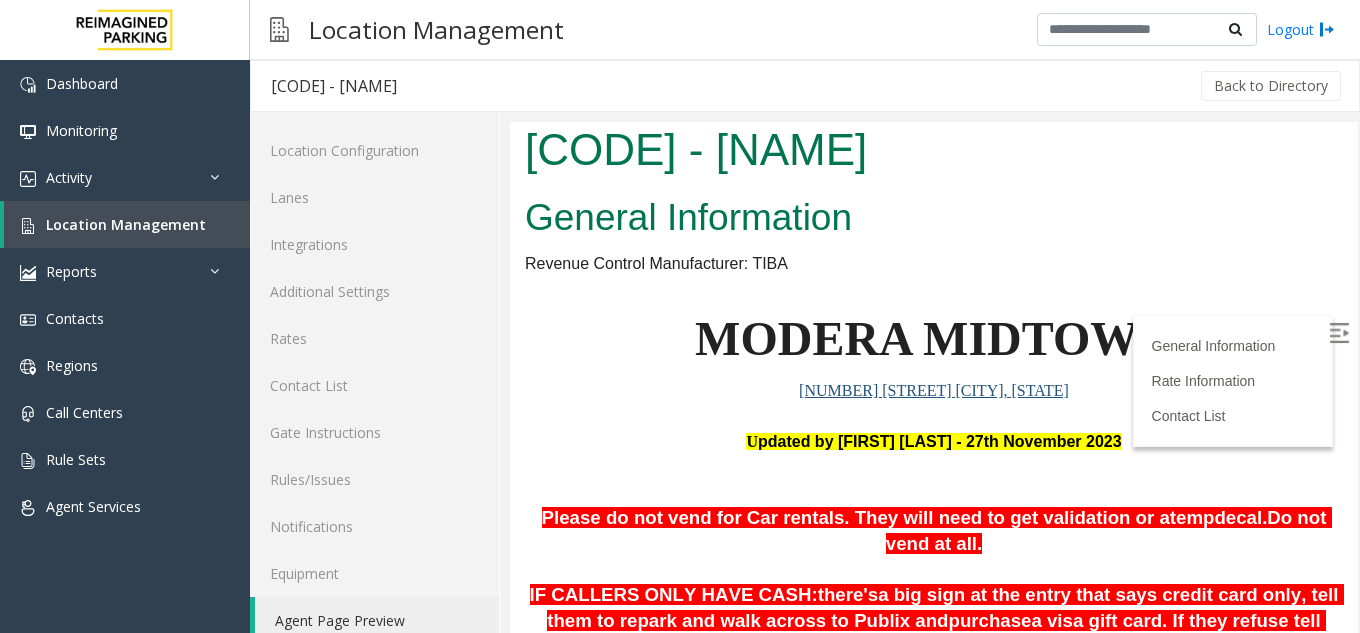 scroll, scrollTop: 300, scrollLeft: 0, axis: vertical 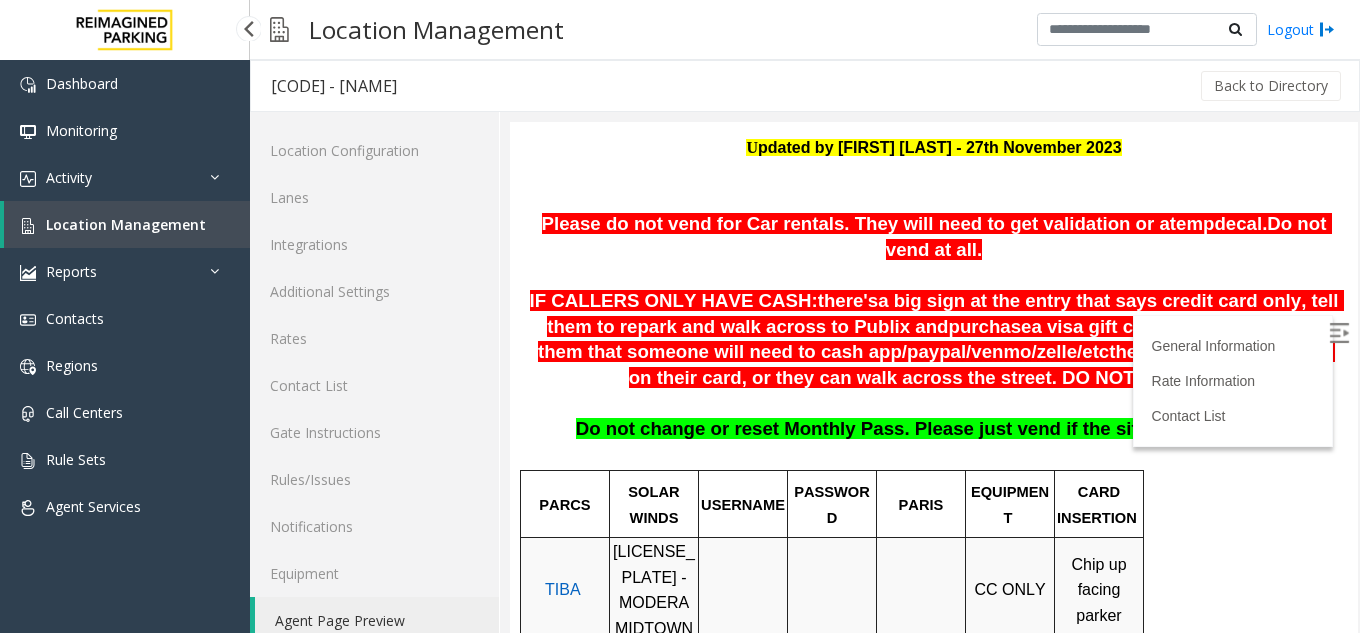 click on "Location Management" at bounding box center (126, 224) 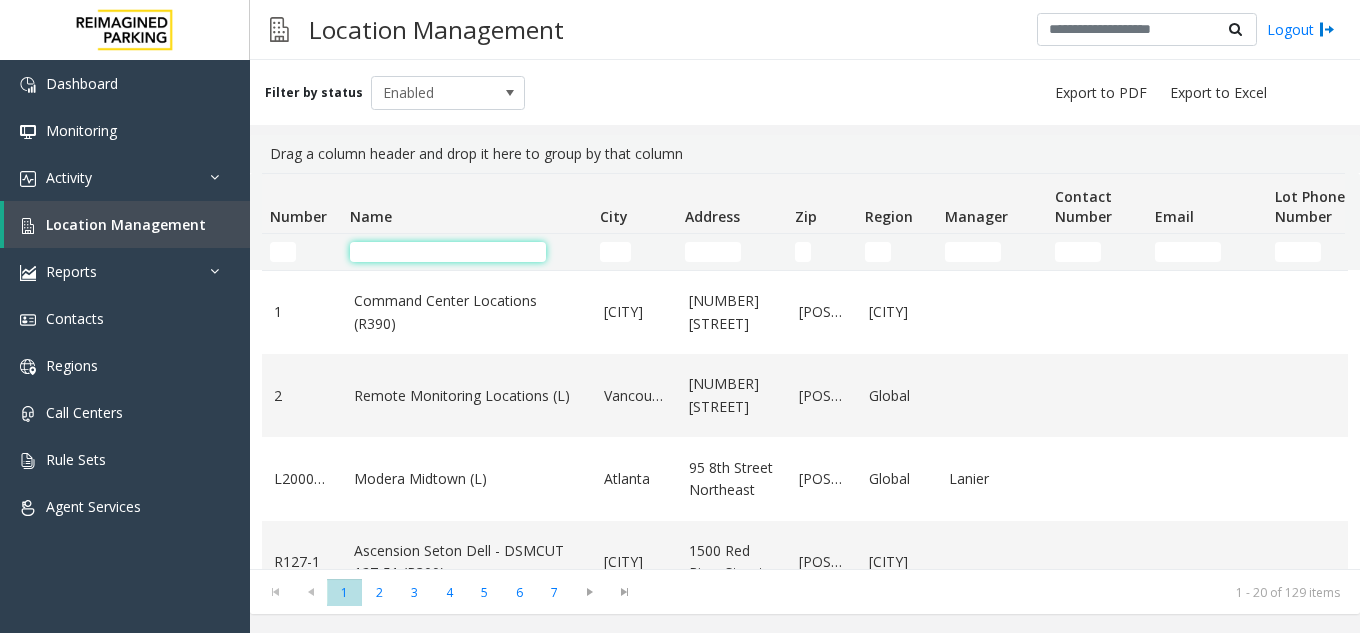 click 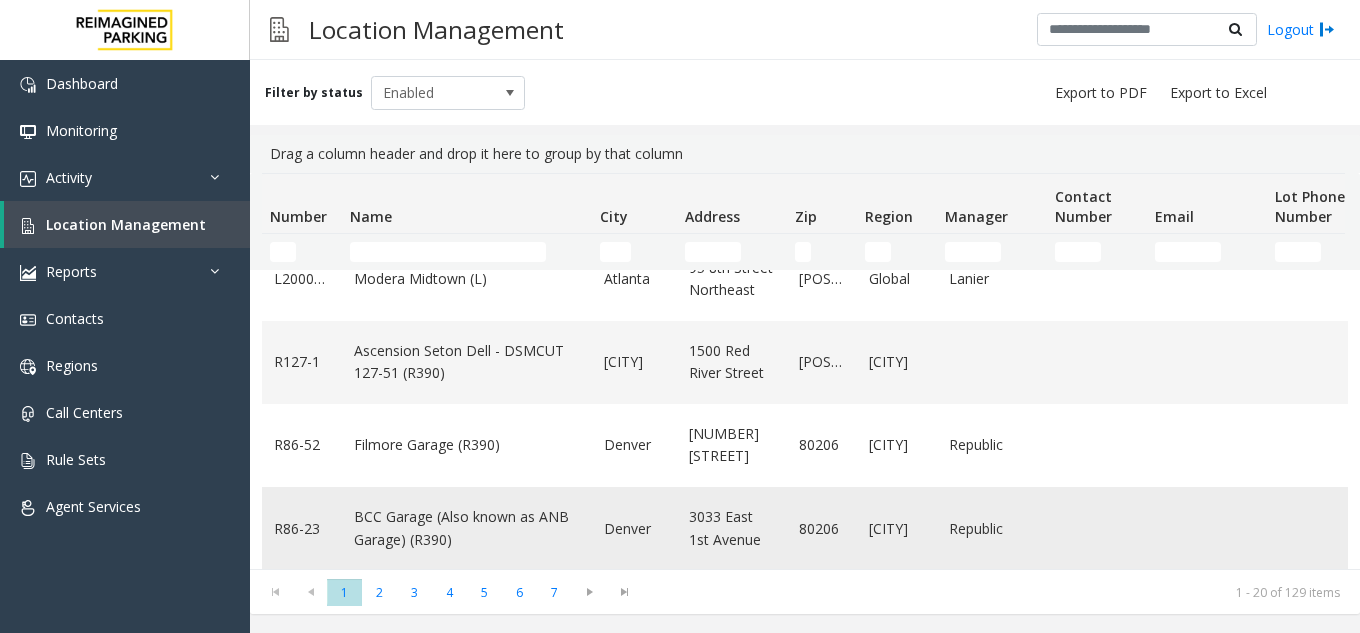 scroll, scrollTop: 500, scrollLeft: 0, axis: vertical 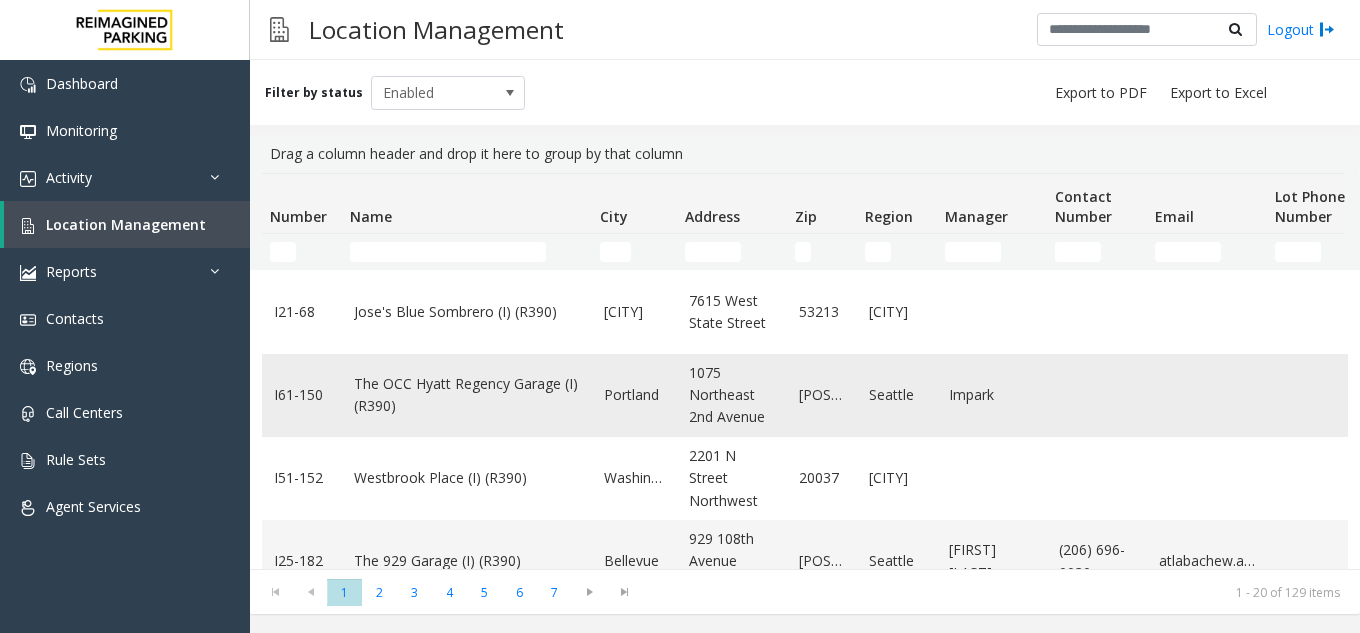 click on "The OCC Hyatt Regency Garage (I) (R390)" 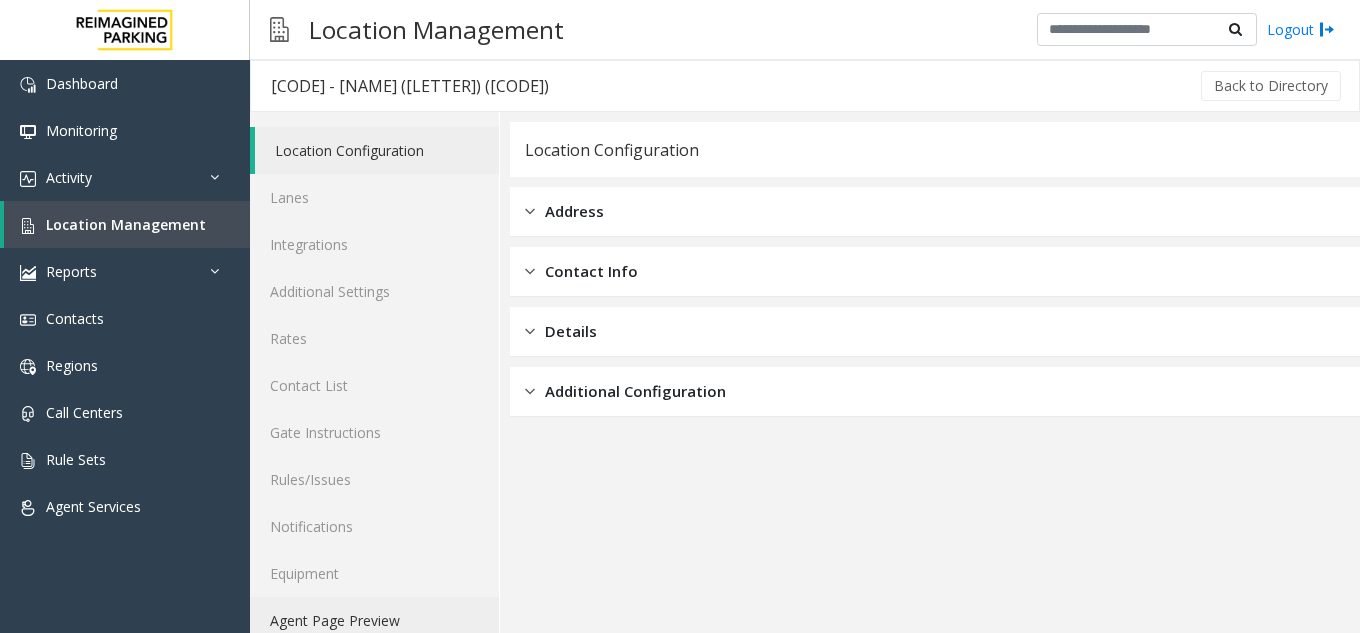 click on "Agent Page Preview" 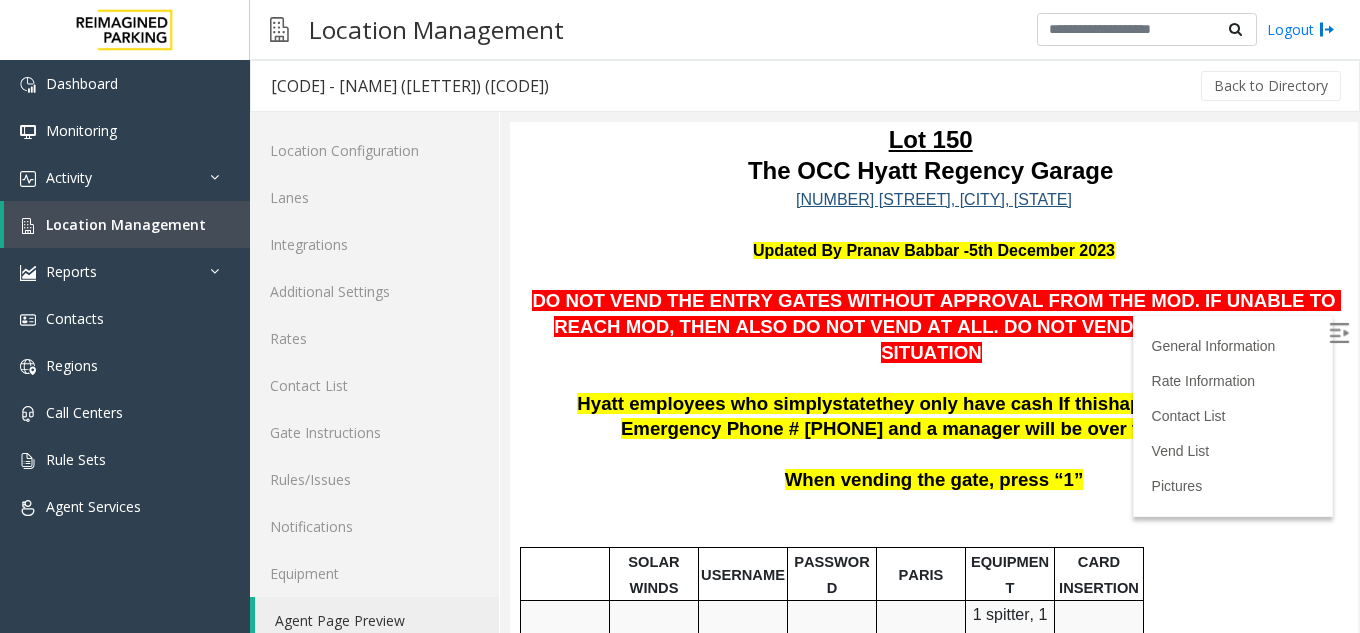 scroll, scrollTop: 0, scrollLeft: 0, axis: both 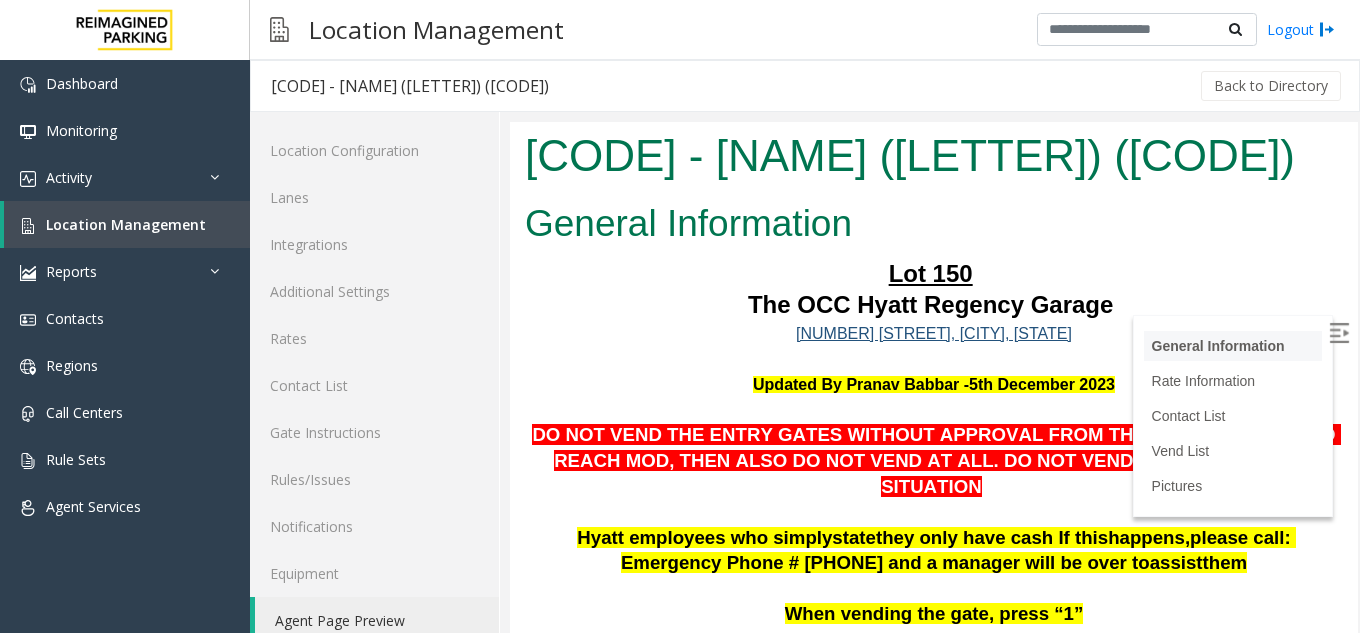 click on "General Information" at bounding box center (1218, 346) 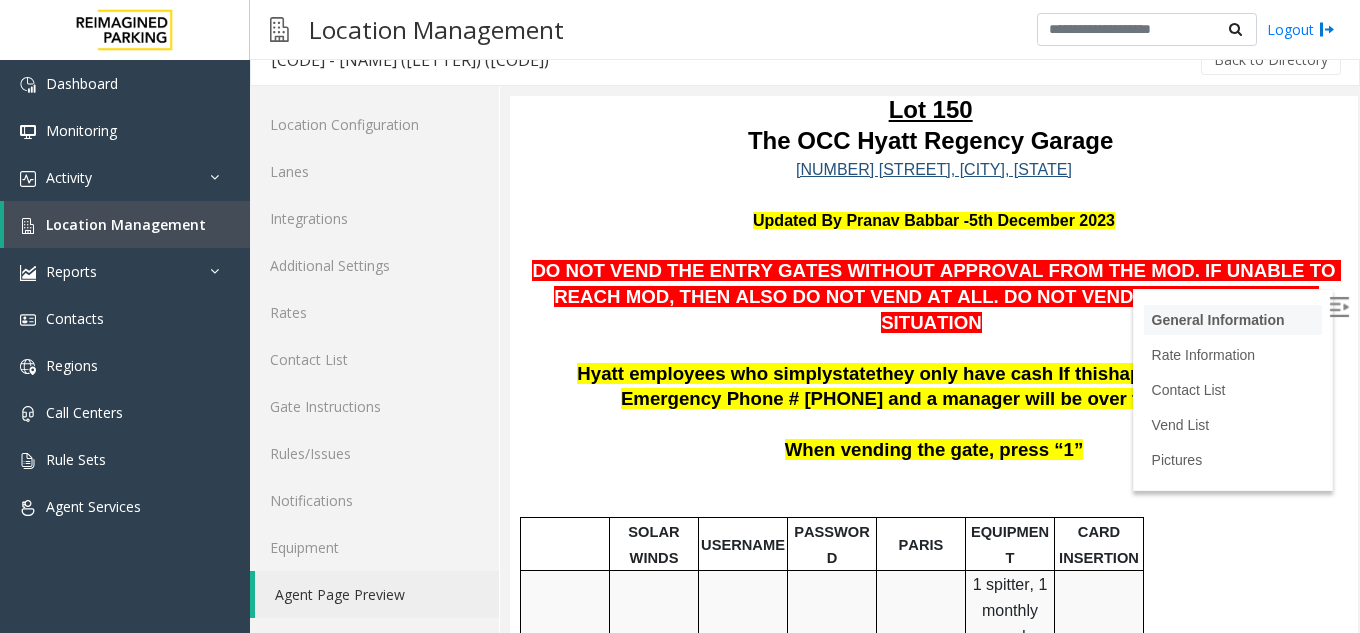 click on "General Information" at bounding box center [1218, 320] 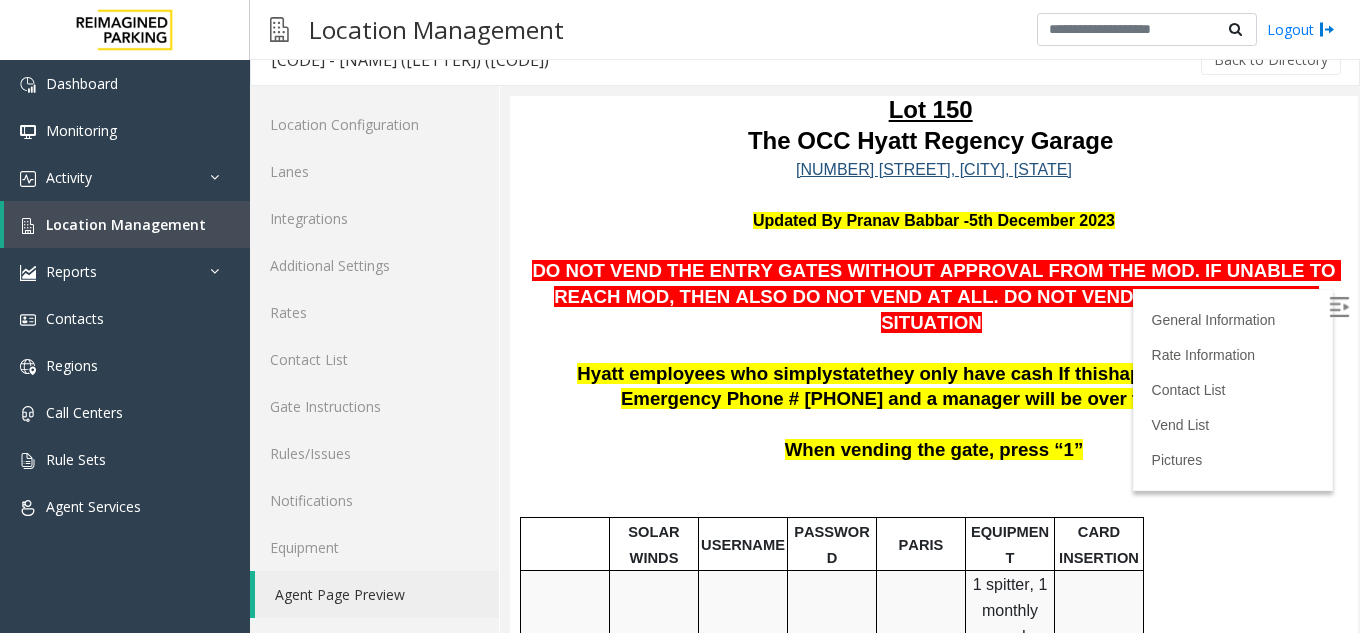 click at bounding box center [1339, 307] 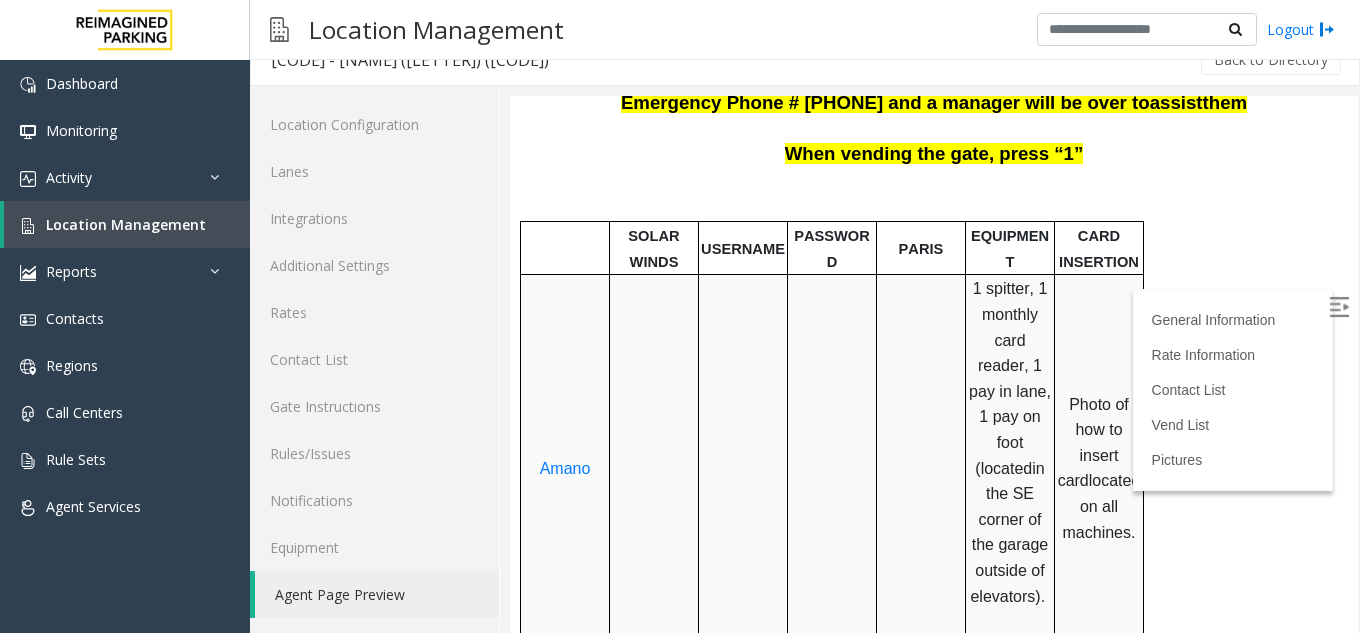 scroll, scrollTop: 438, scrollLeft: 0, axis: vertical 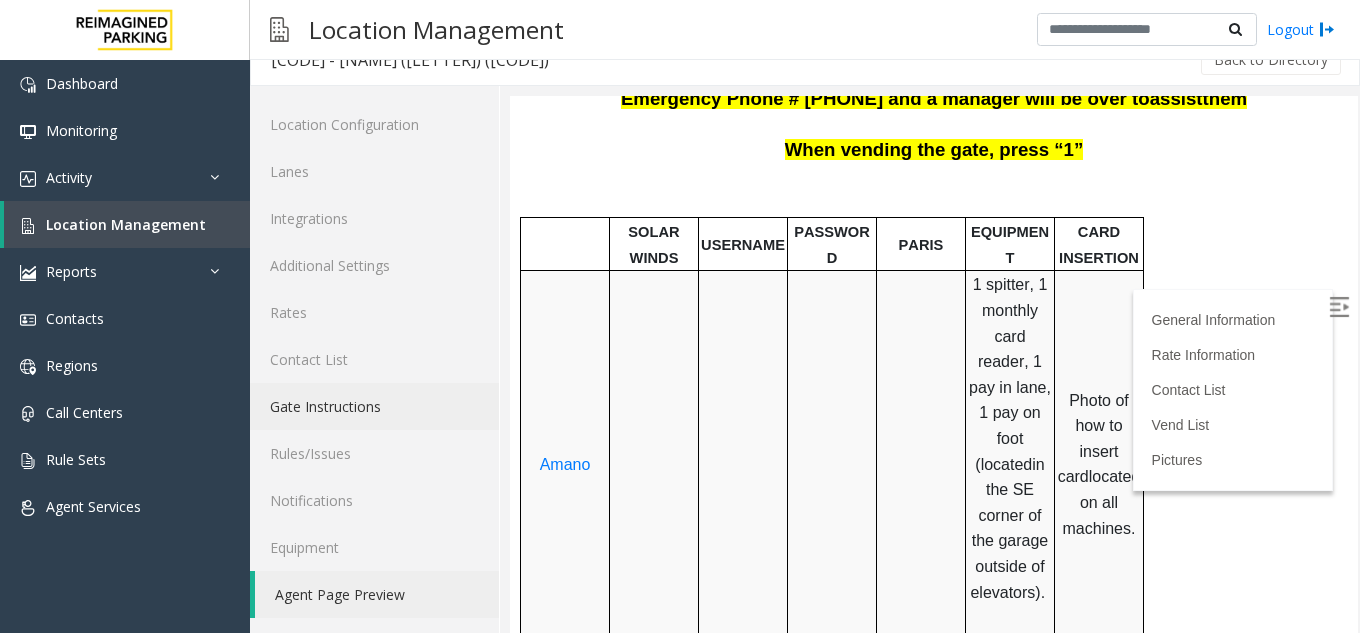 click on "Gate Instructions" 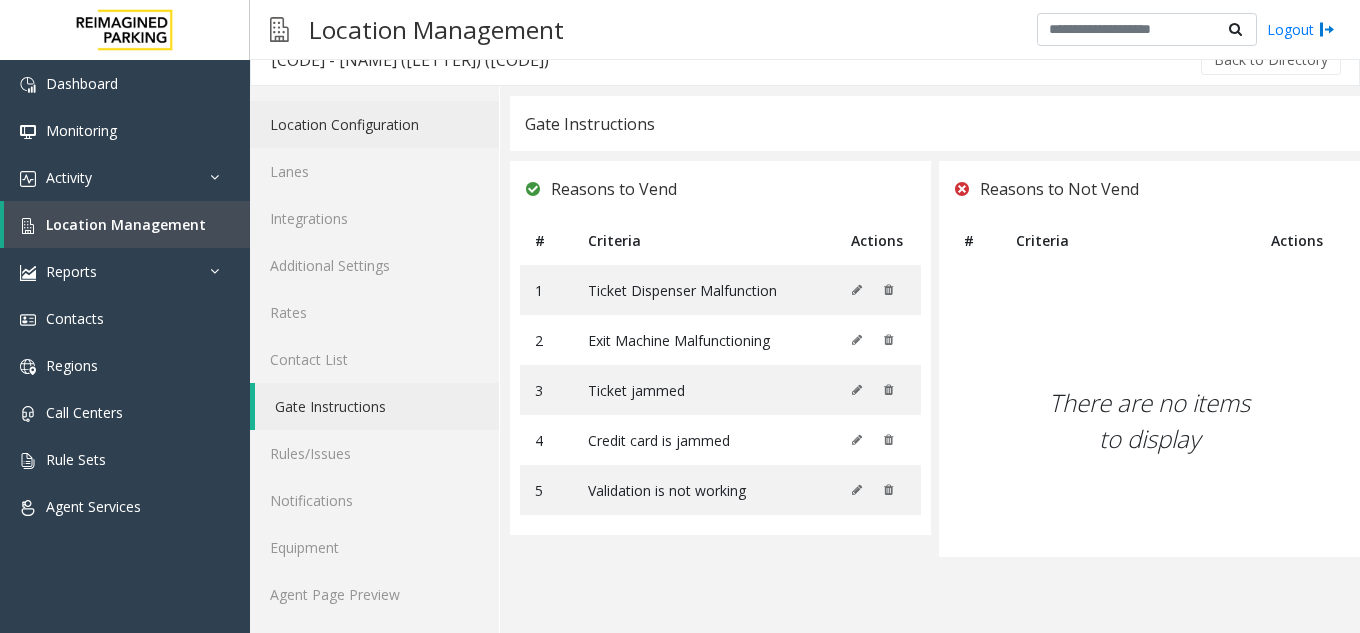 click on "Location Configuration" 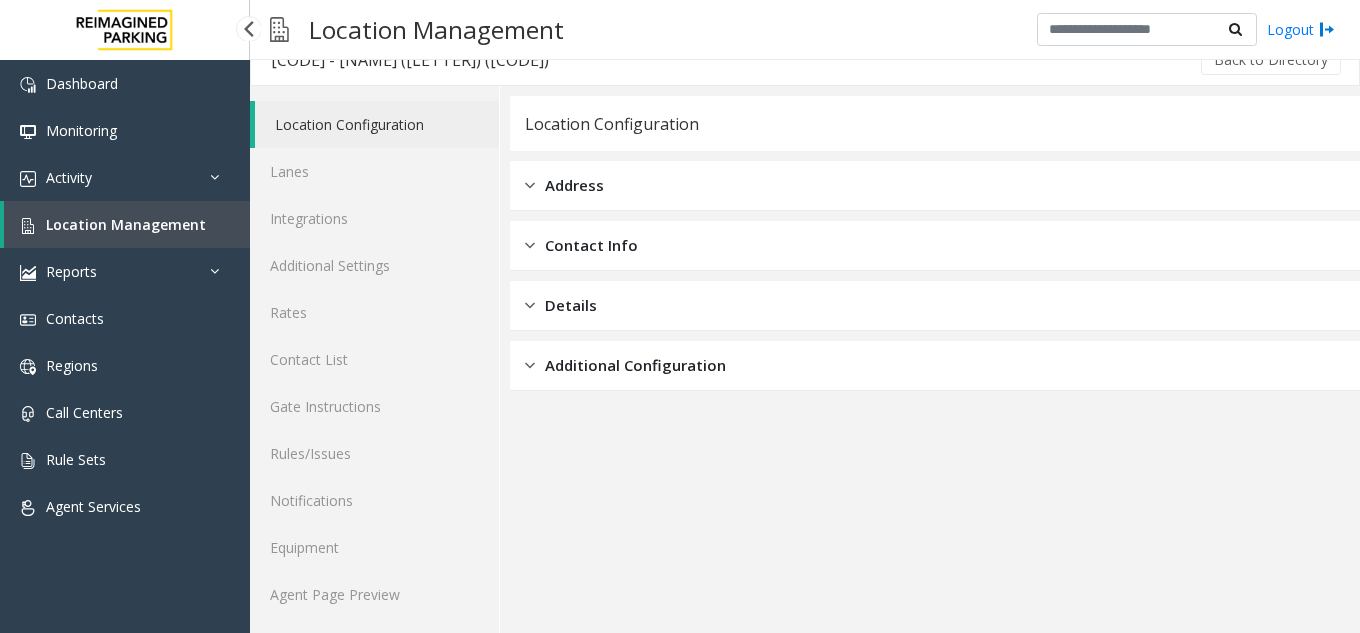 click on "Location Management" at bounding box center (127, 224) 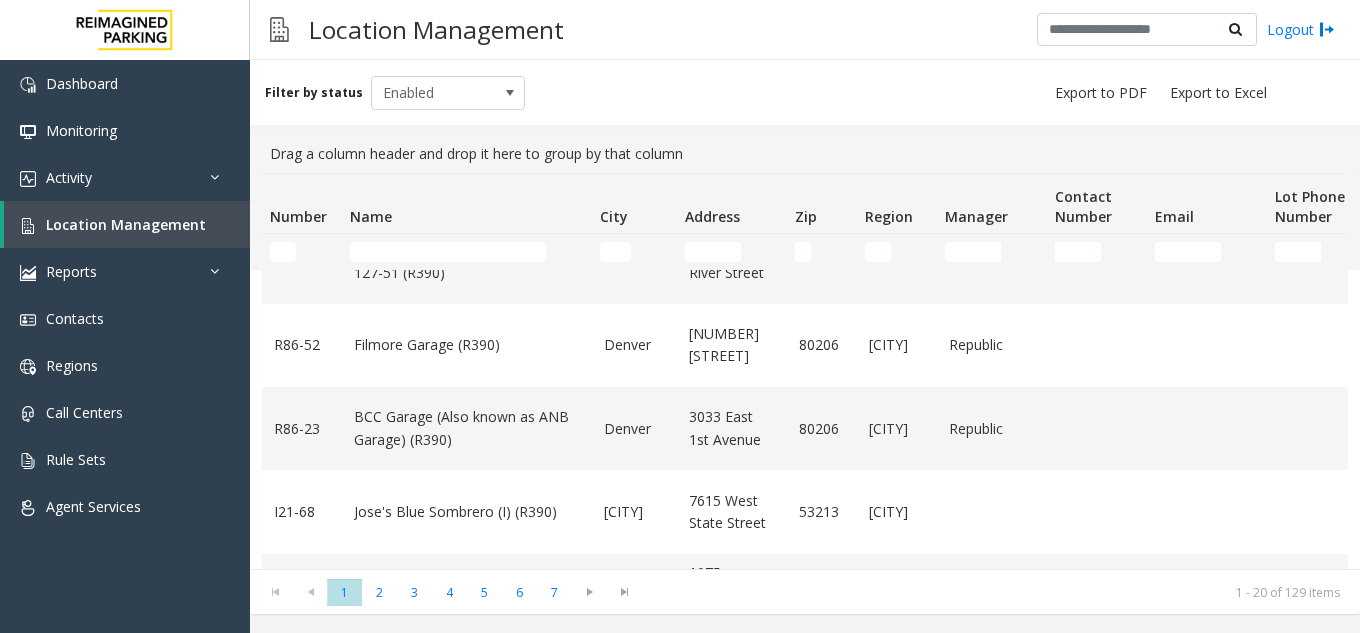 scroll, scrollTop: 400, scrollLeft: 0, axis: vertical 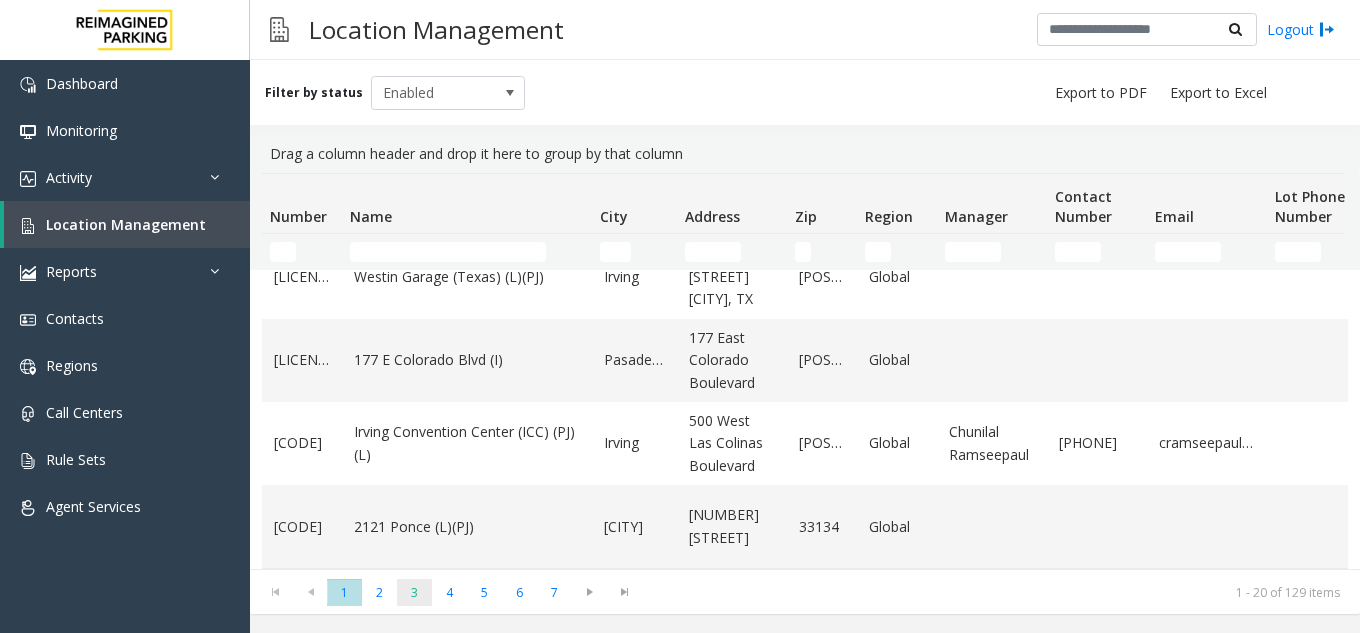 click on "3" 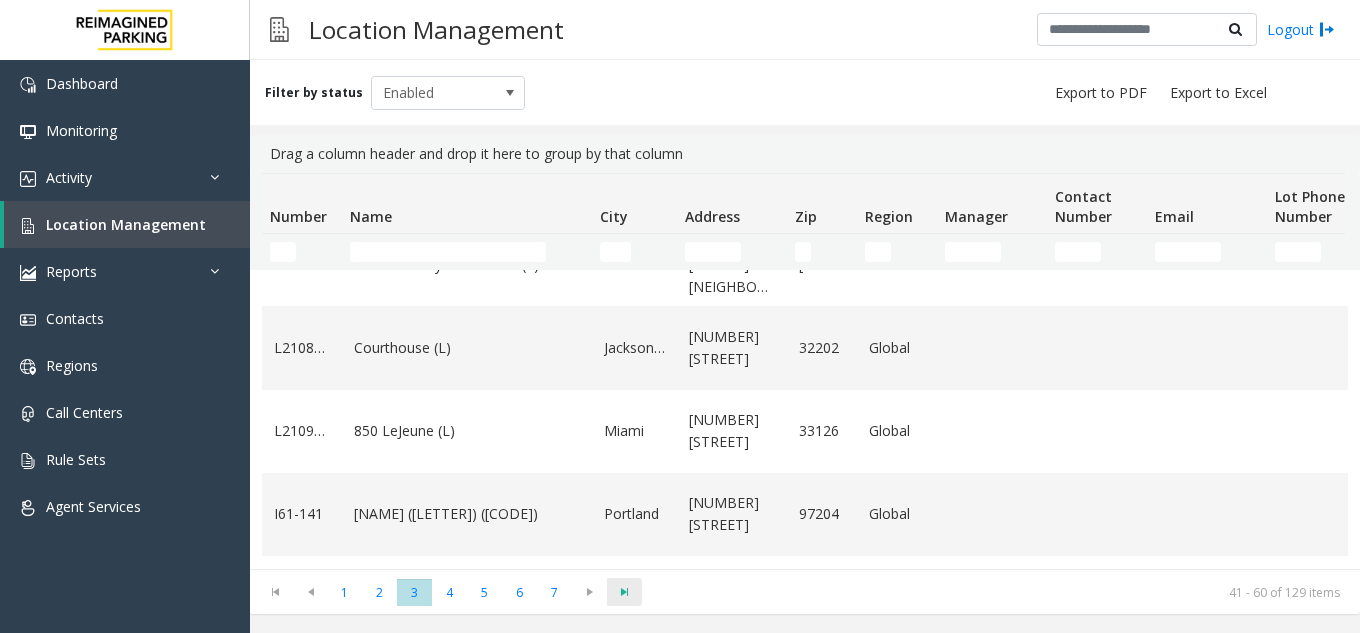scroll, scrollTop: 900, scrollLeft: 0, axis: vertical 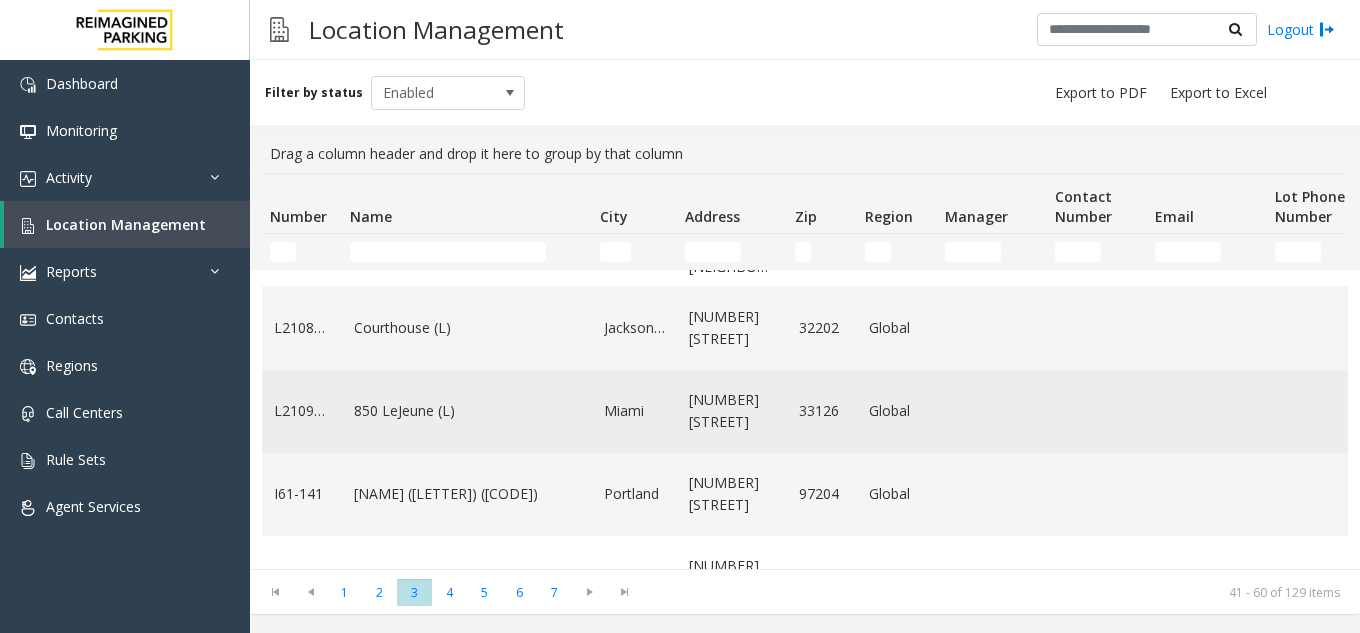 click on "850 LeJeune (L)" 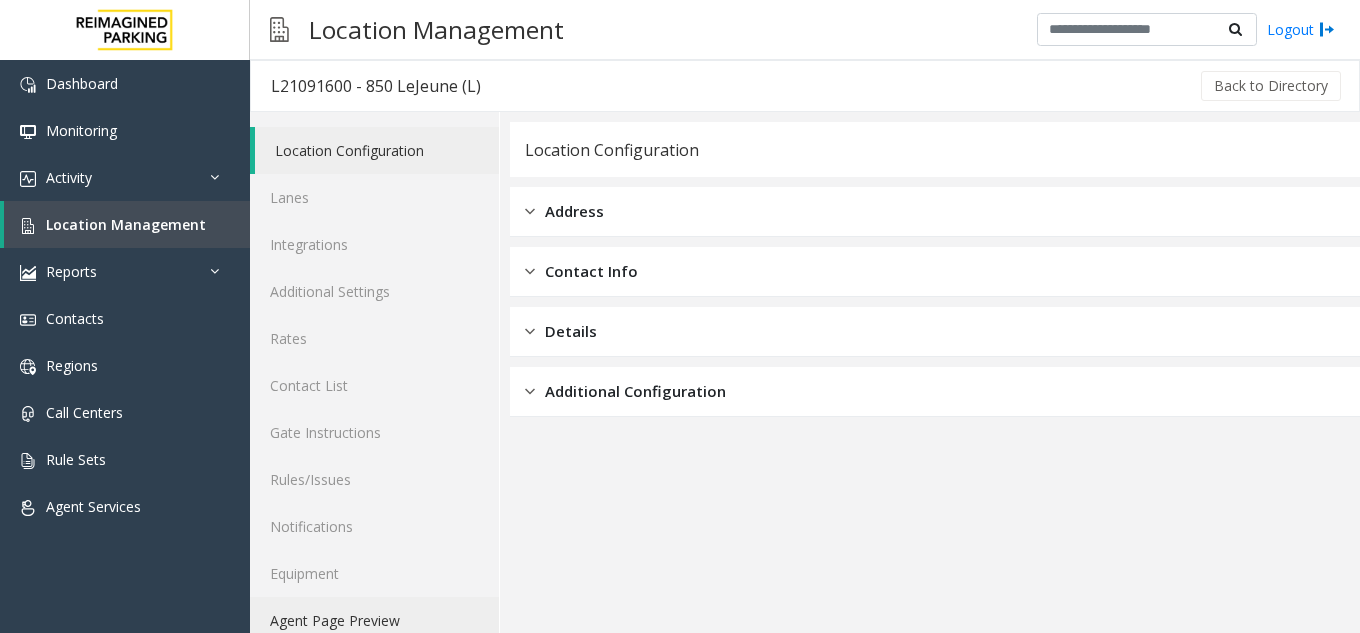 click on "Agent Page Preview" 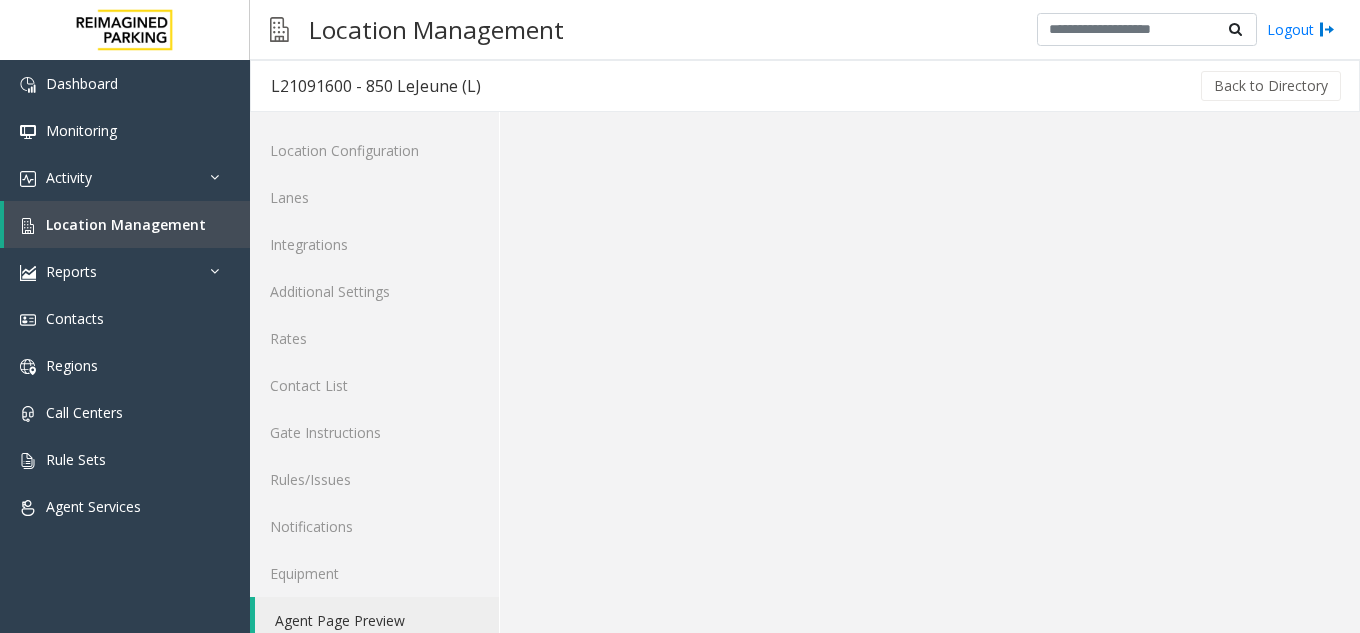 scroll, scrollTop: 26, scrollLeft: 0, axis: vertical 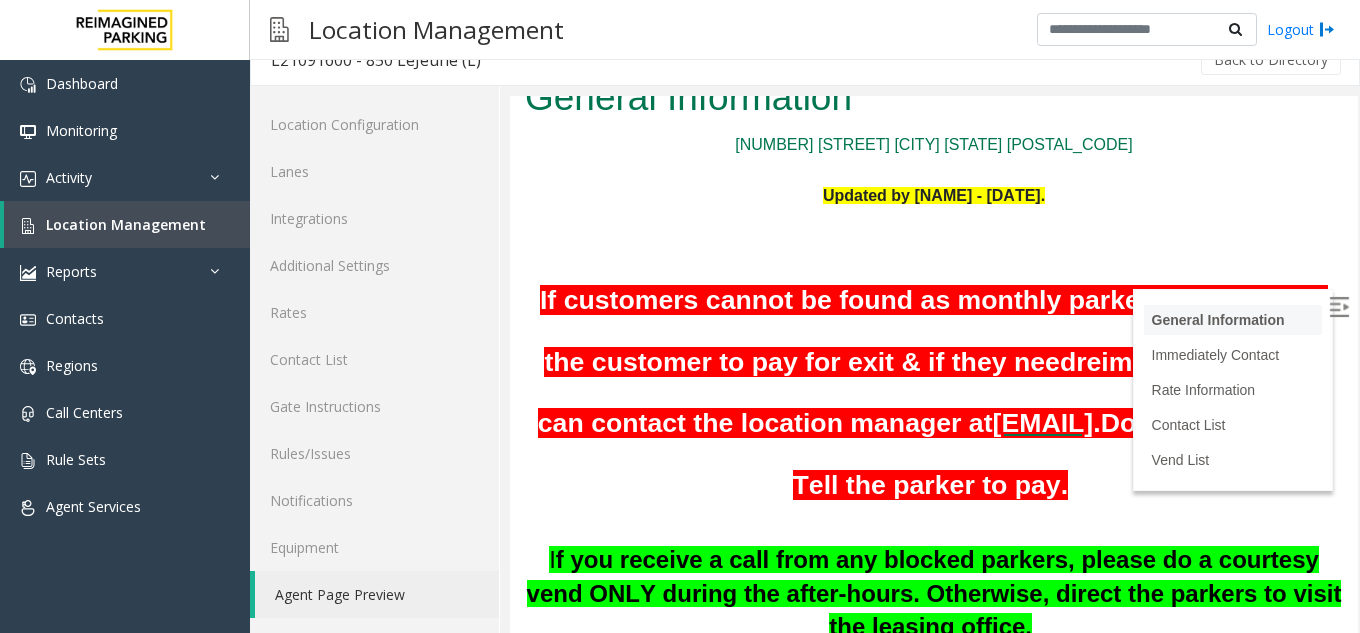 click on "General Information" at bounding box center (1233, 320) 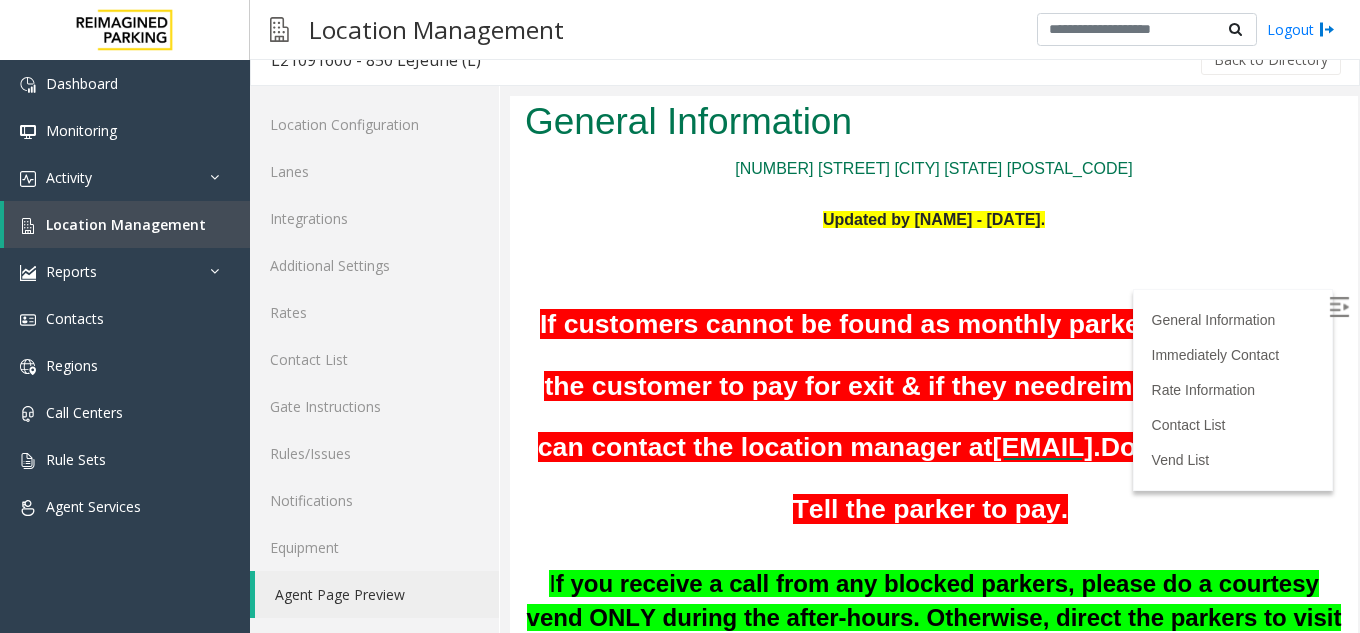 click at bounding box center [1339, 307] 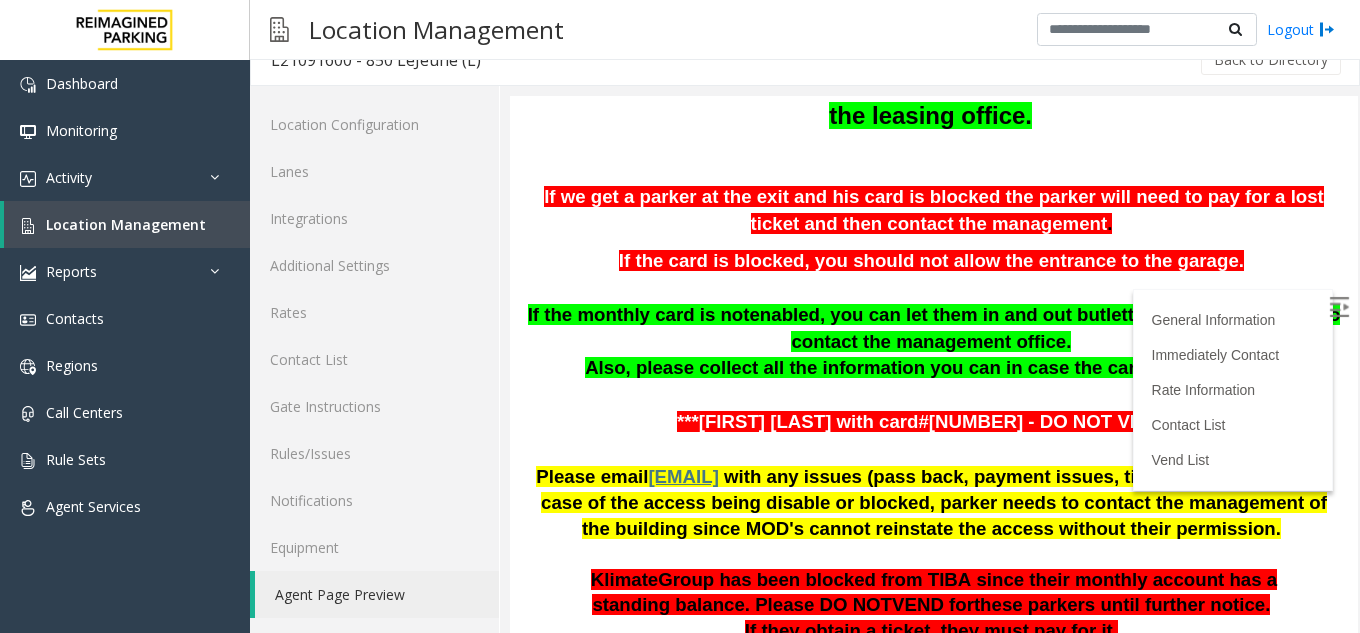 scroll, scrollTop: 576, scrollLeft: 0, axis: vertical 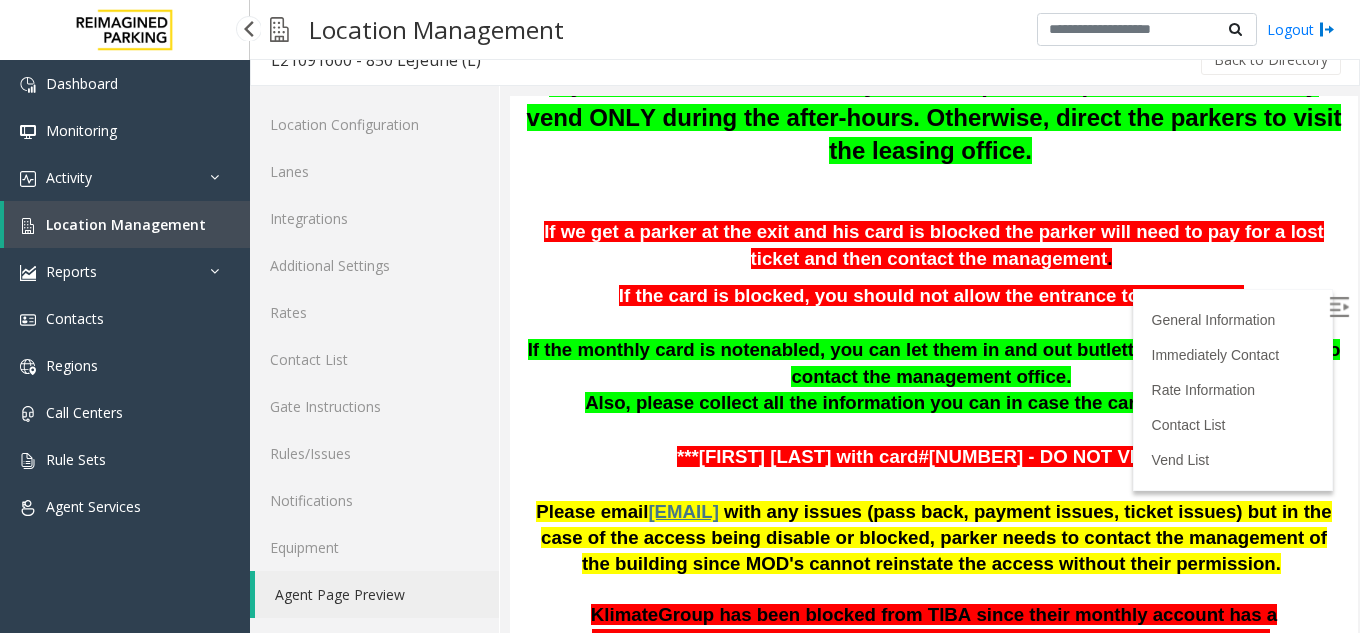 click on "Location Management" at bounding box center (127, 224) 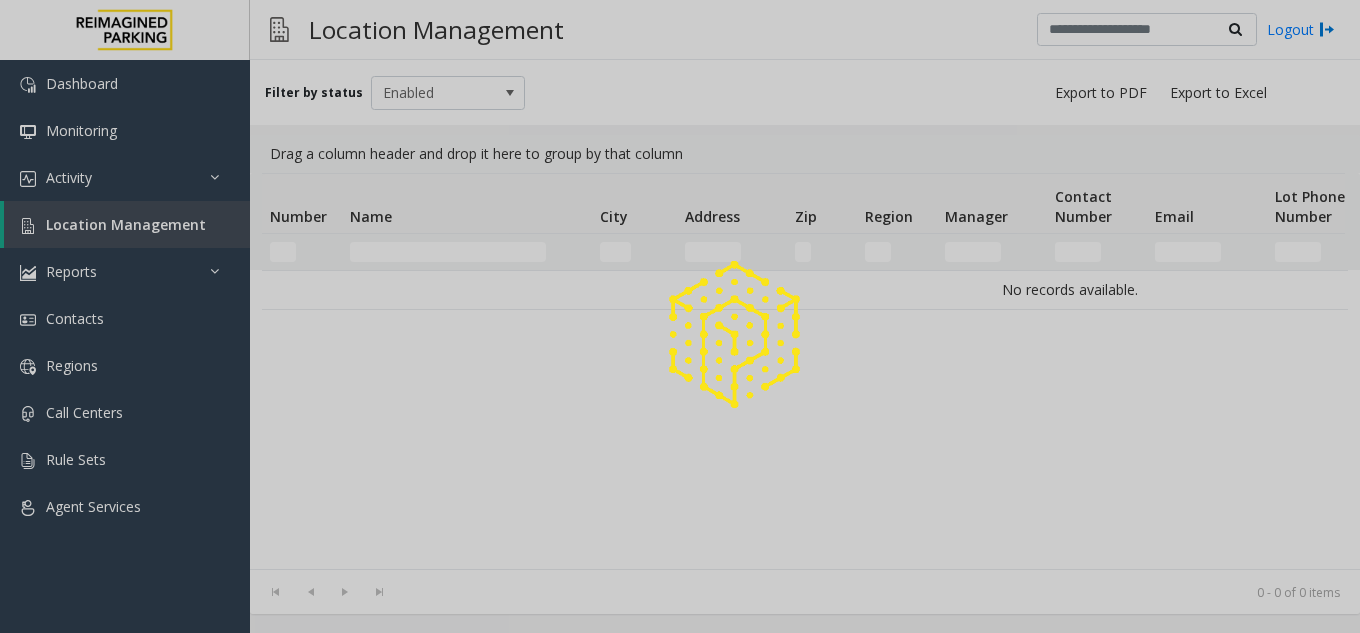scroll, scrollTop: 0, scrollLeft: 0, axis: both 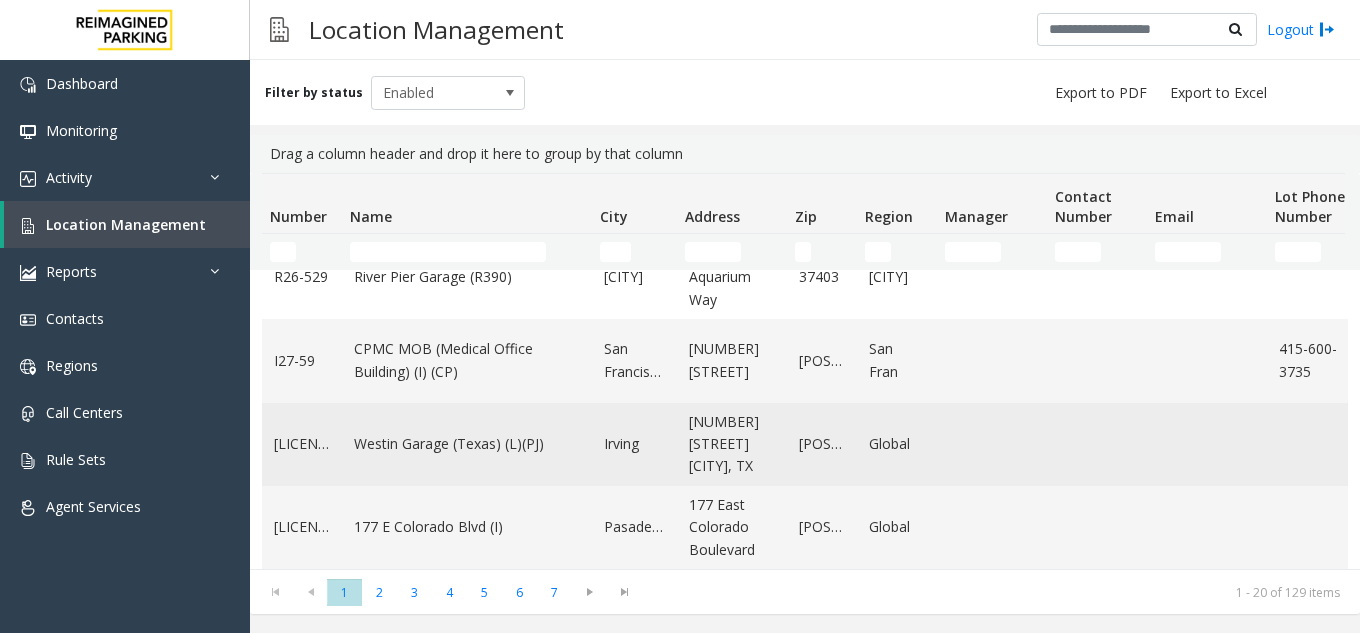 click on "Westin Garage (Texas) (L)(PJ)" 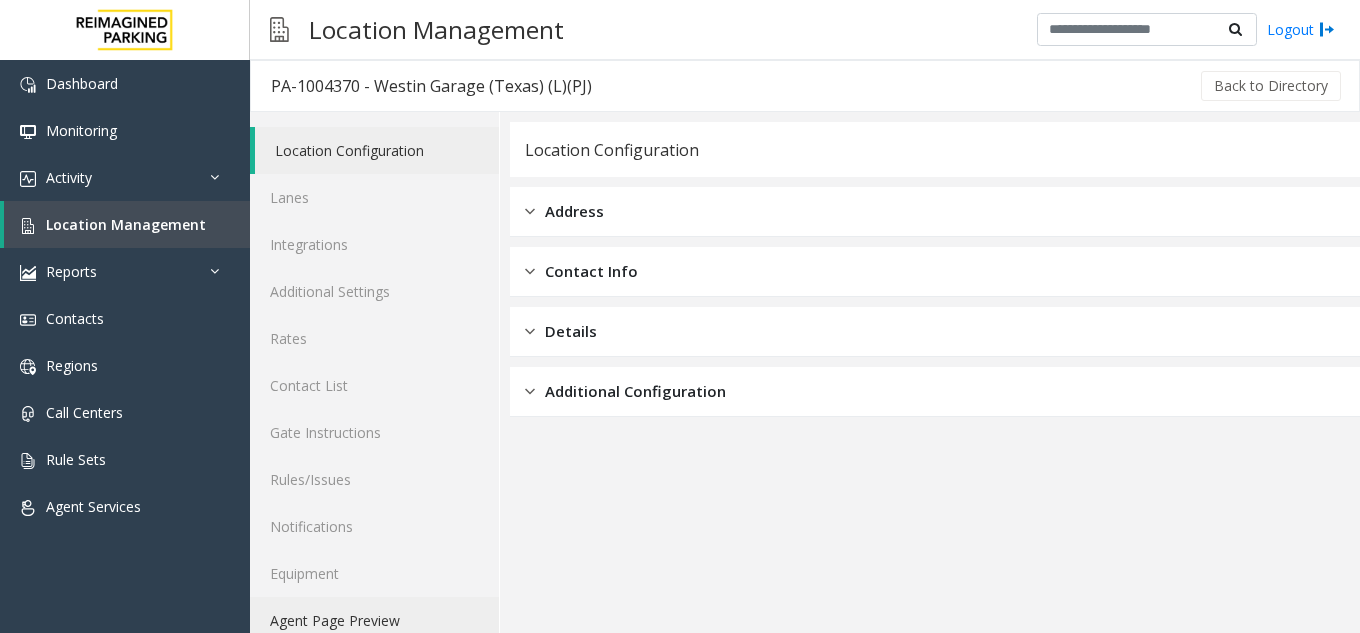 click on "Agent Page Preview" 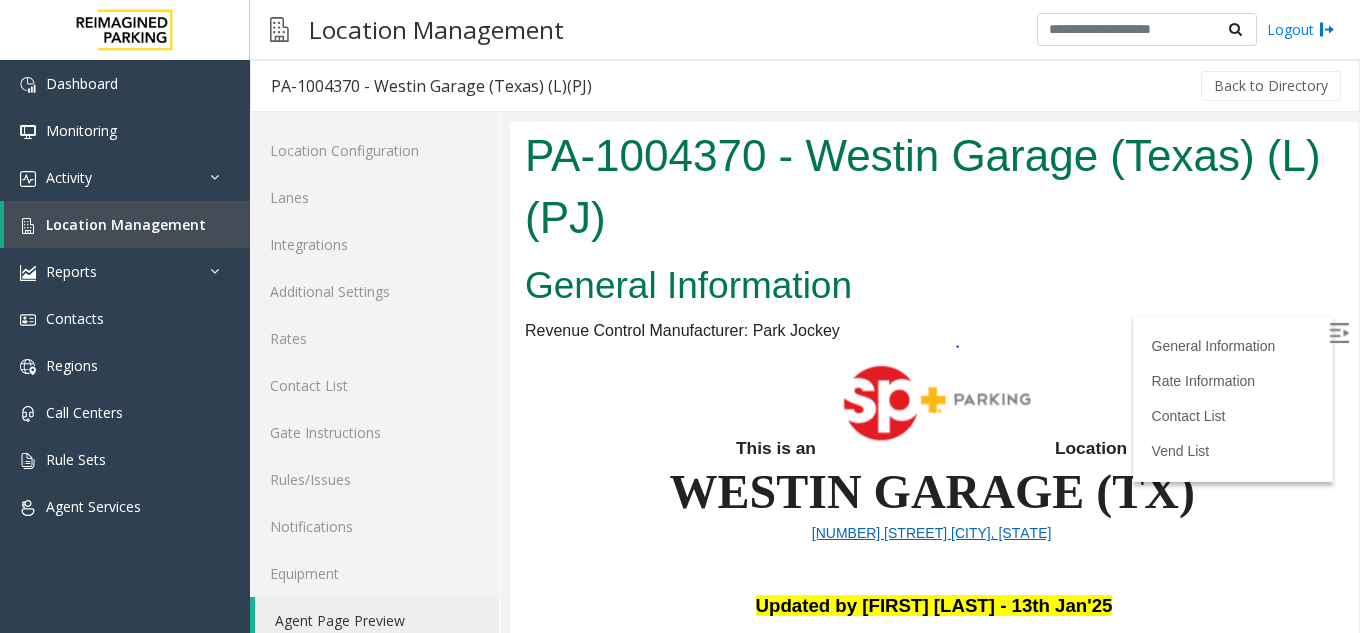 scroll, scrollTop: 0, scrollLeft: 0, axis: both 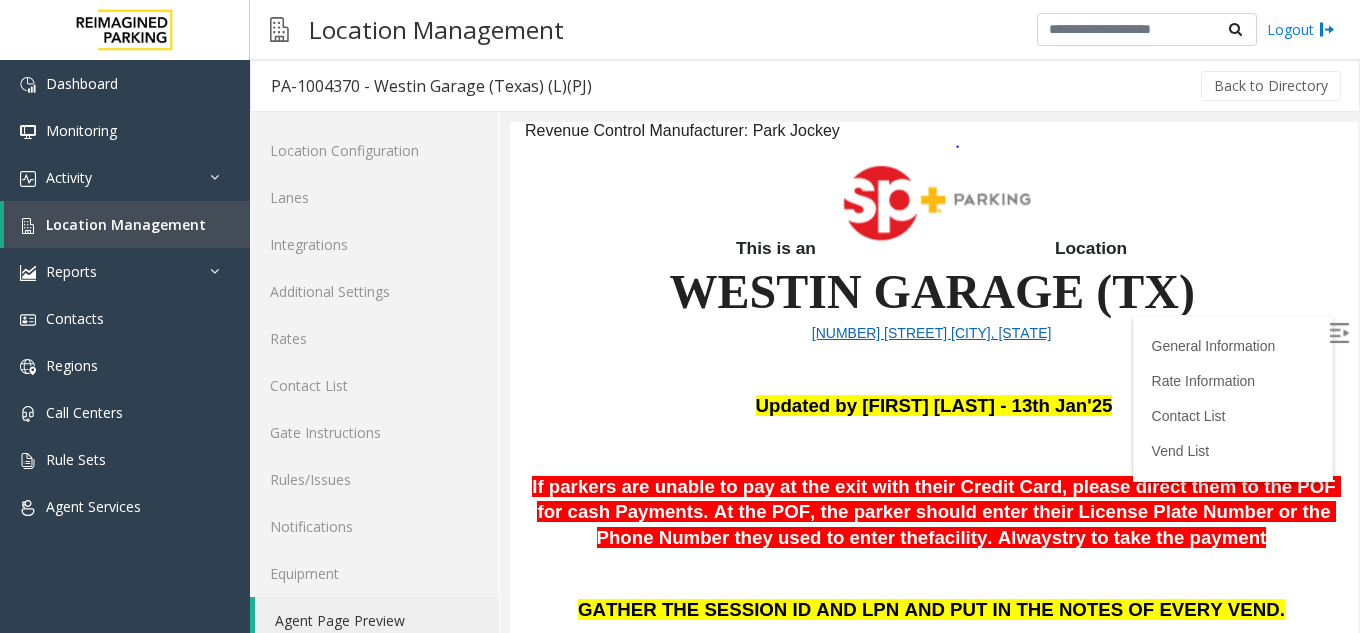 click on "Agent Page Preview" 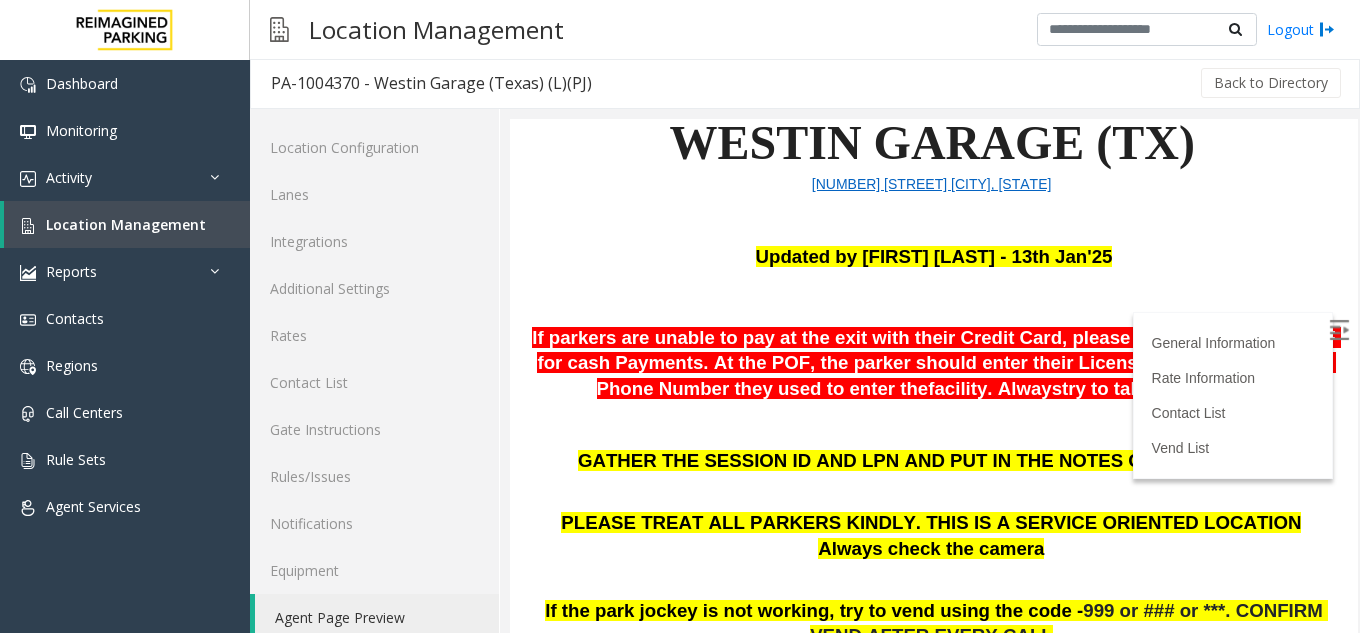 scroll, scrollTop: 500, scrollLeft: 0, axis: vertical 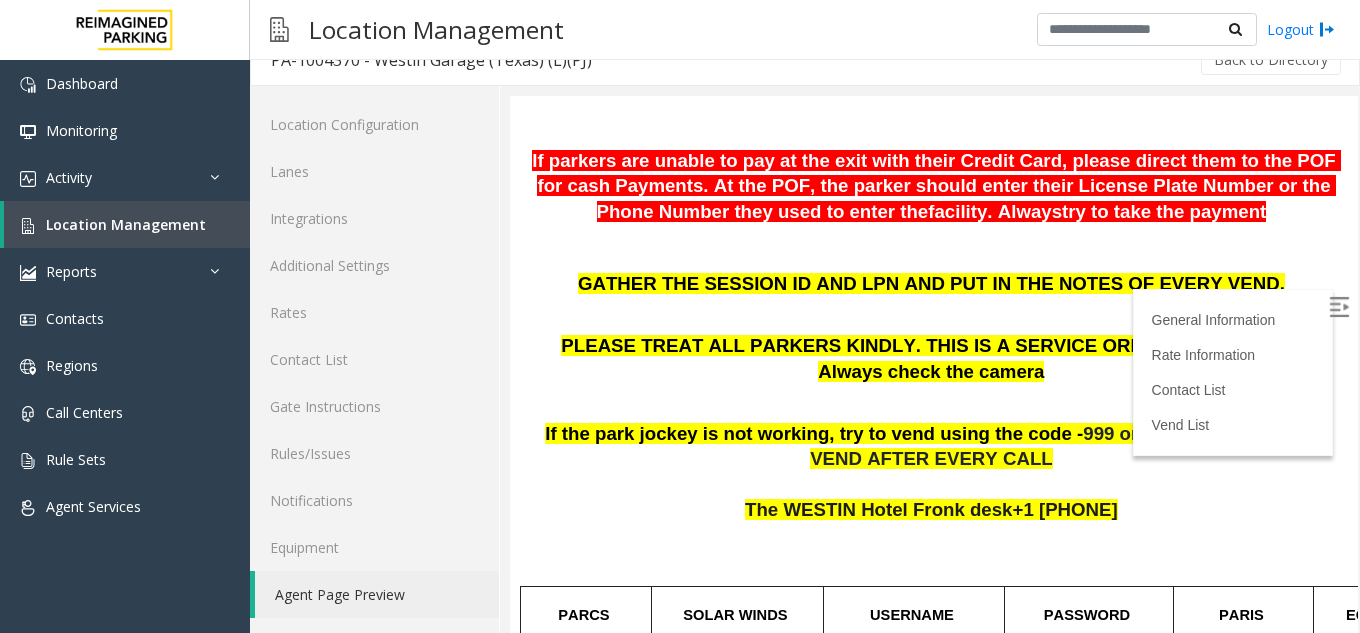click on "Agent Page Preview" 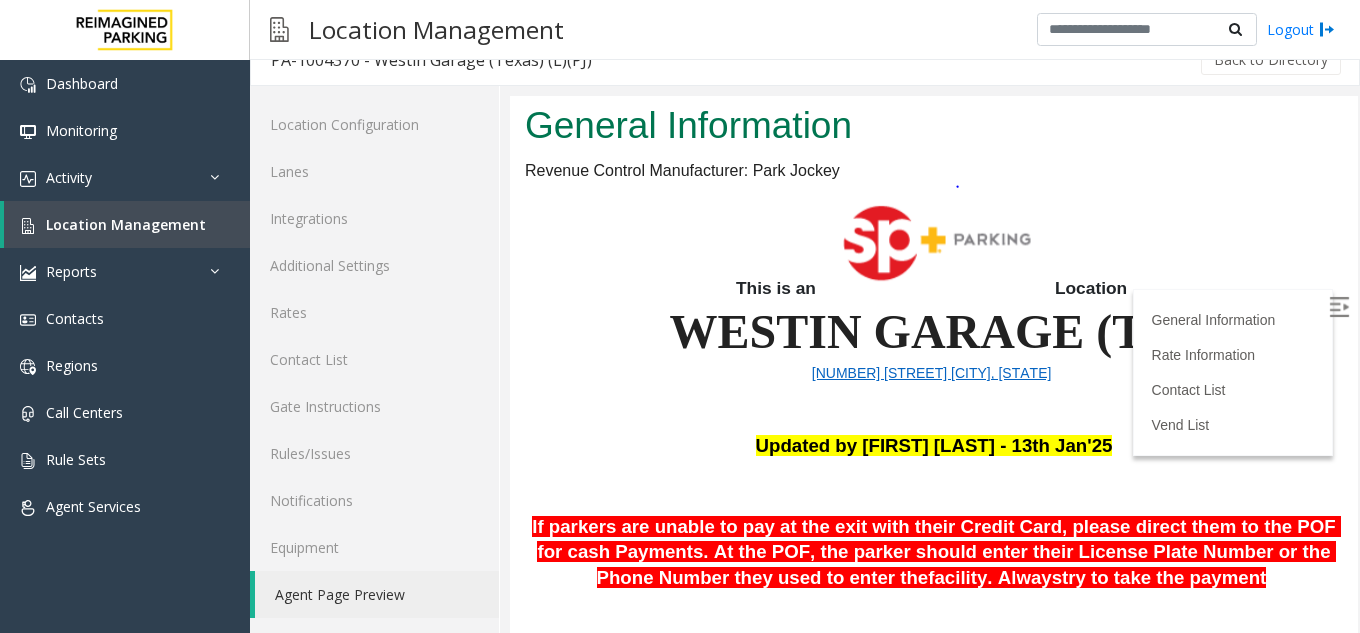 scroll, scrollTop: 0, scrollLeft: 0, axis: both 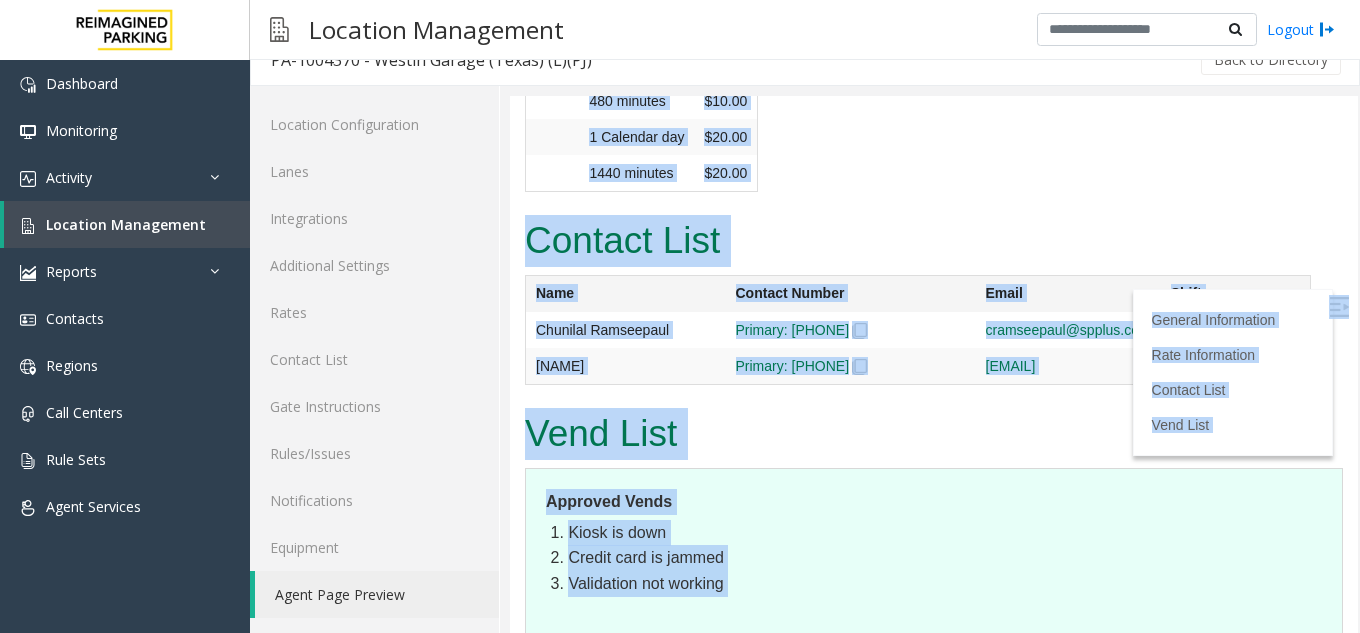 drag, startPoint x: 980, startPoint y: 459, endPoint x: 991, endPoint y: 570, distance: 111.54372 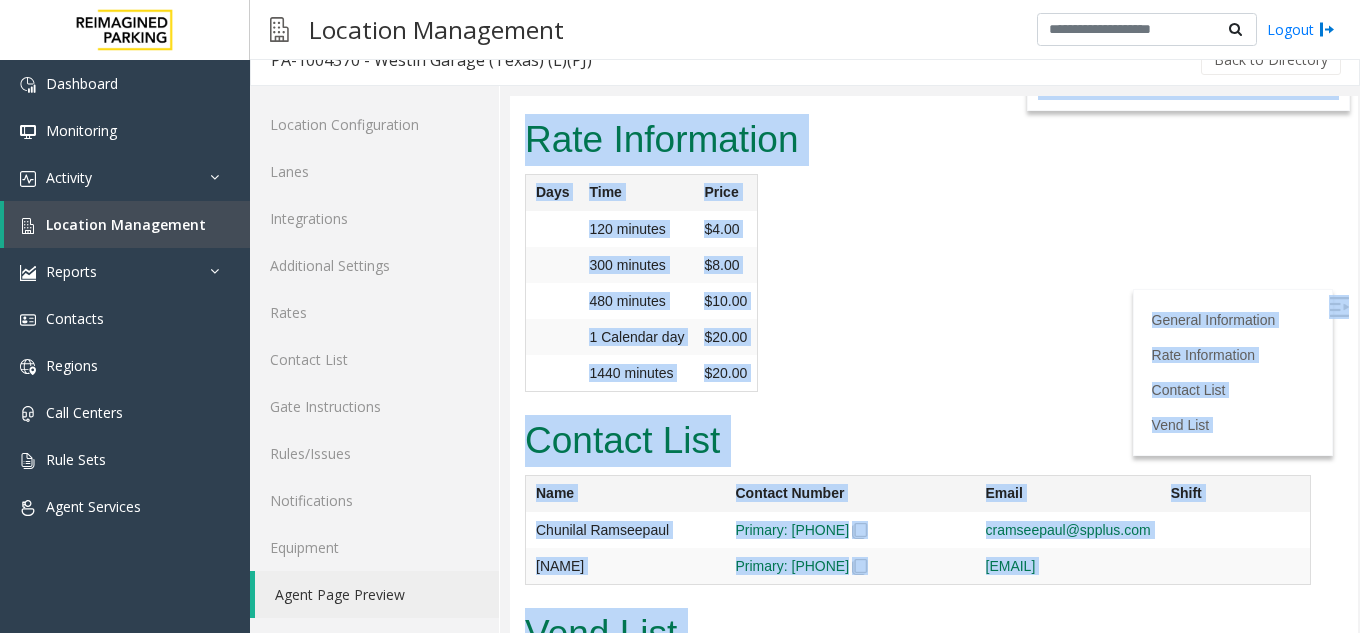 scroll, scrollTop: 3024, scrollLeft: 0, axis: vertical 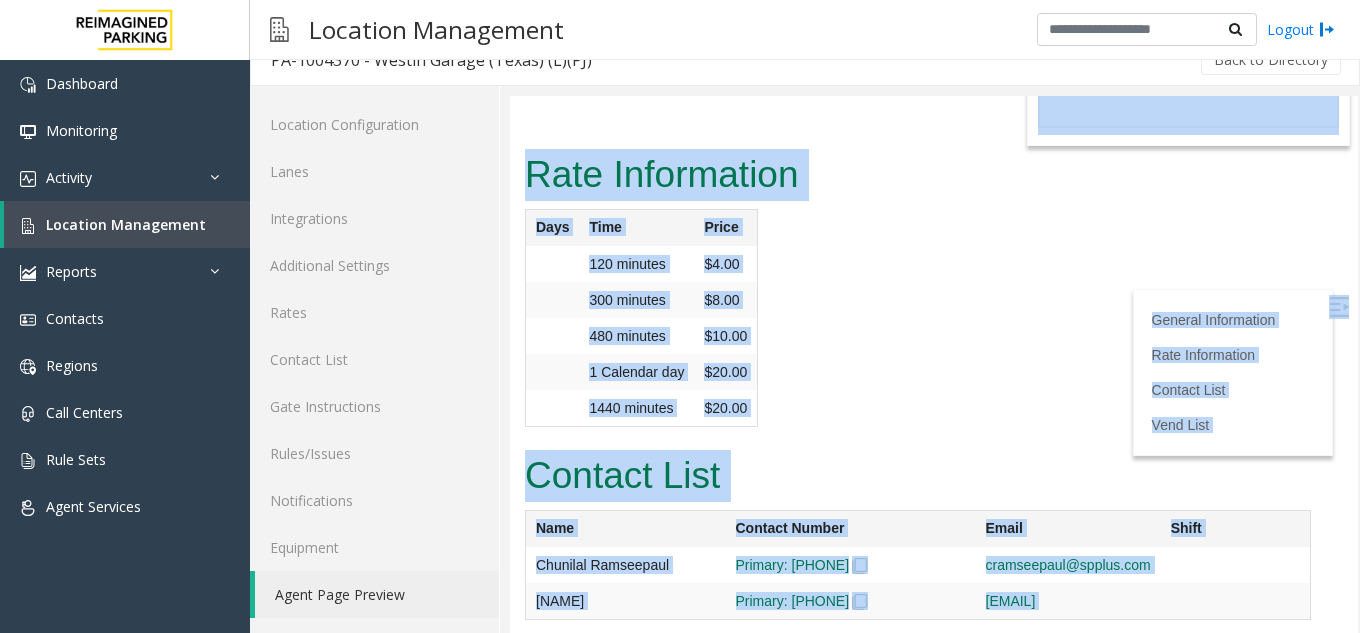 click on "Rate Information
Days
Time
Price
120 minutes
$4.00
300 minutes
$8.00
480 minutes
$10.00
1 Calendar day
$20.00
1440 minutes
$20.00" at bounding box center [934, 296] 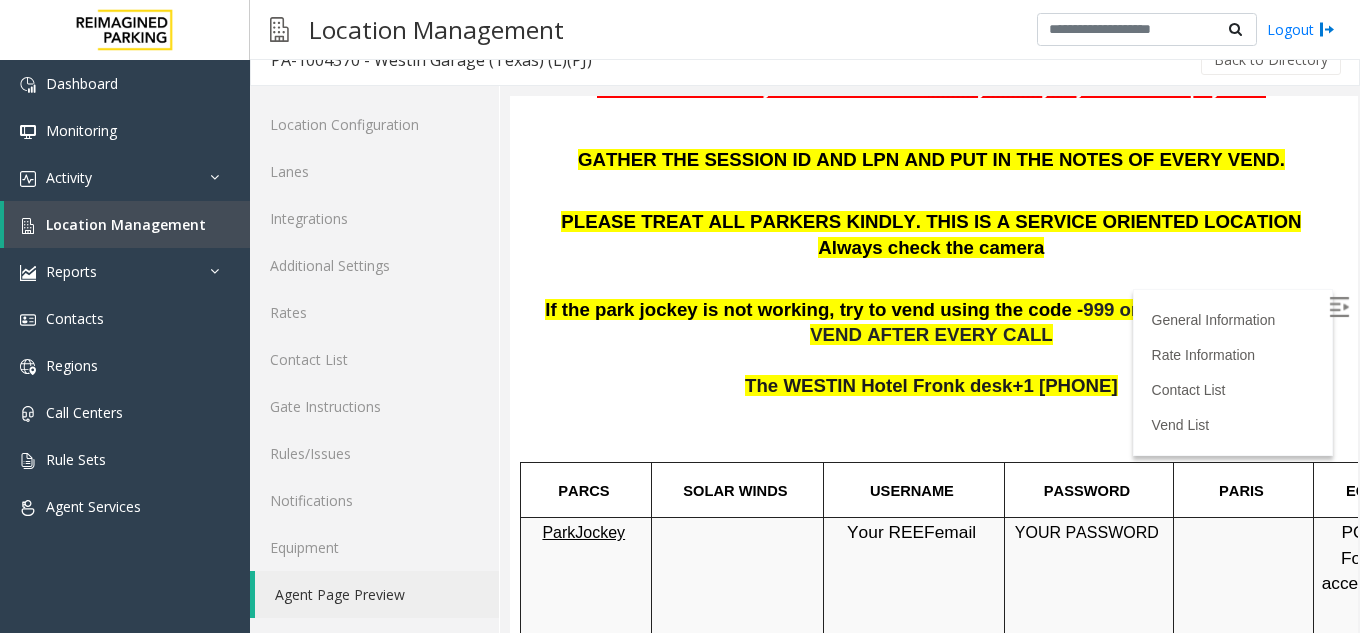 scroll, scrollTop: 324, scrollLeft: 0, axis: vertical 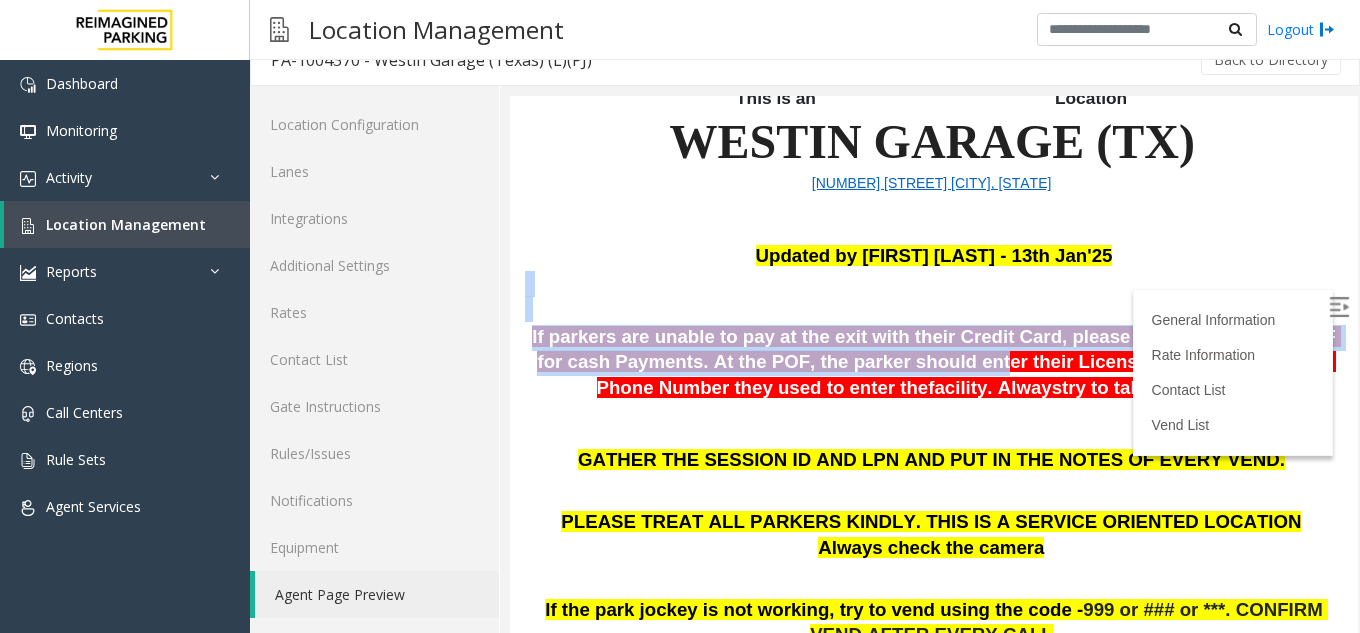 drag, startPoint x: 847, startPoint y: 272, endPoint x: 875, endPoint y: 353, distance: 85.70297 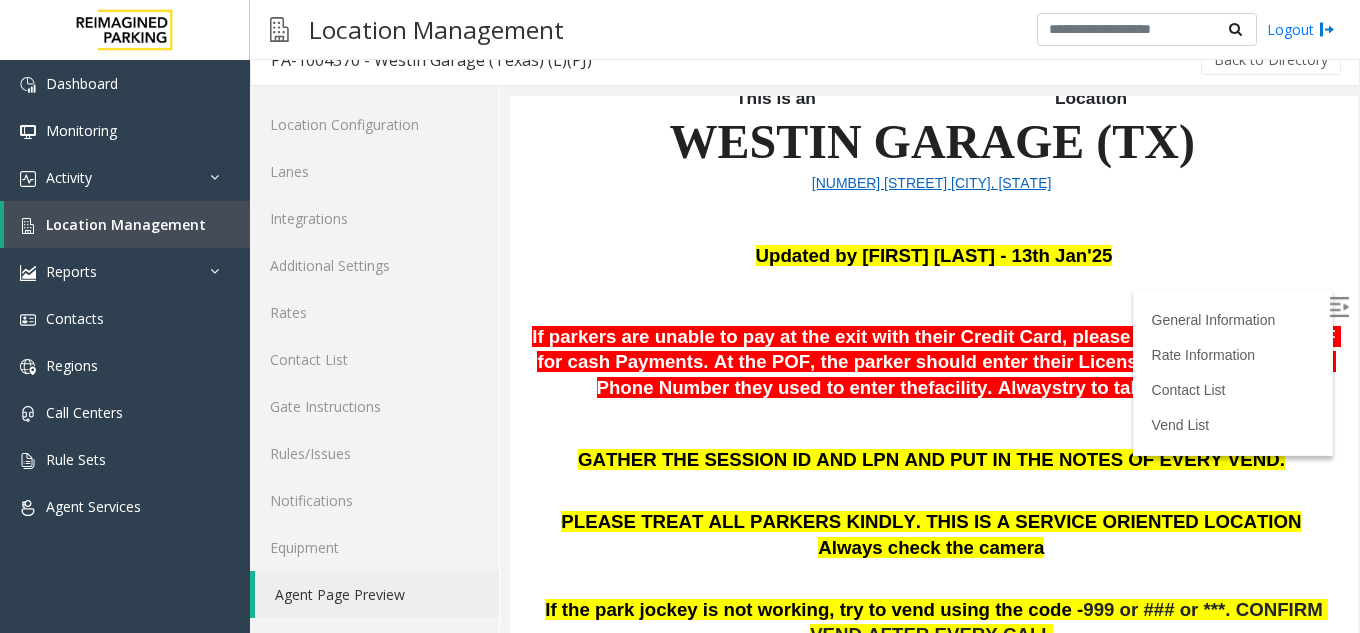 click at bounding box center [934, 425] 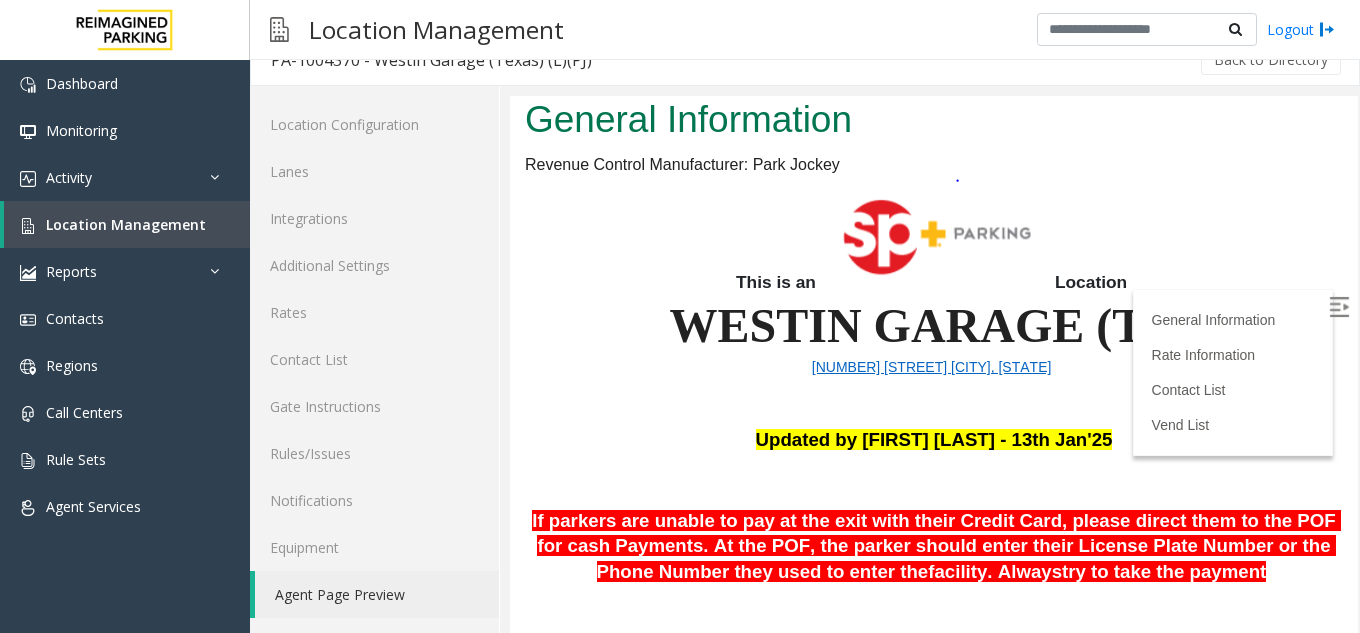 scroll, scrollTop: 124, scrollLeft: 0, axis: vertical 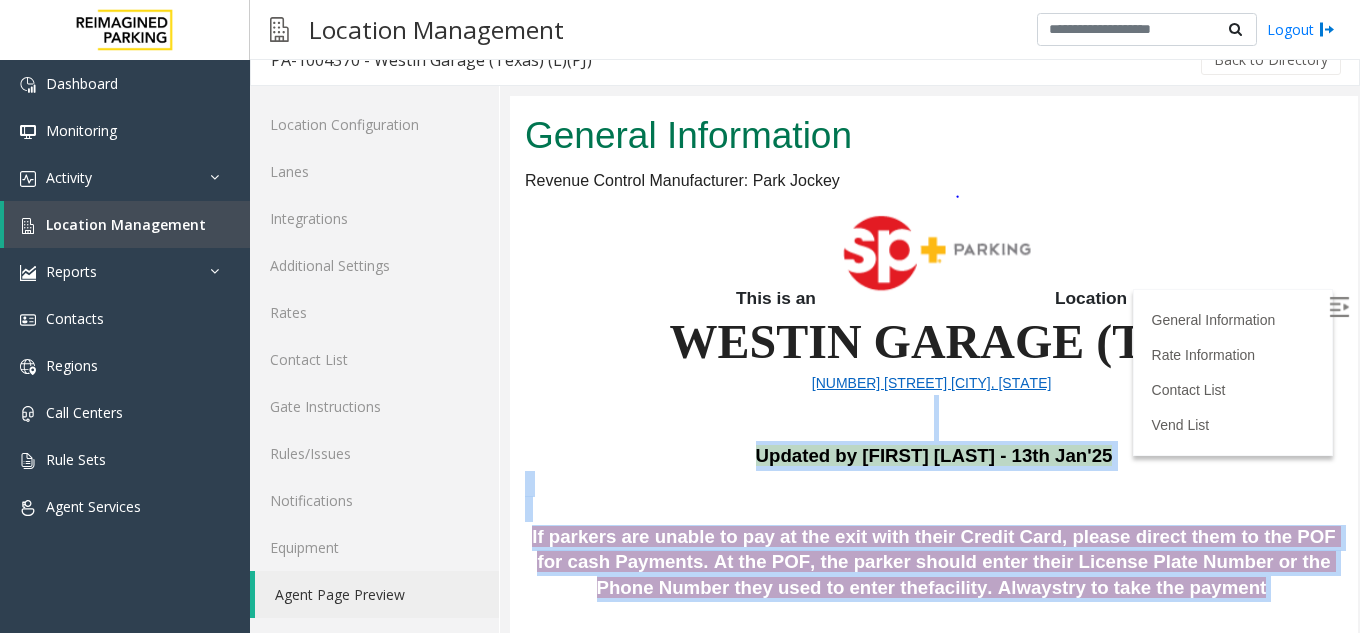 drag, startPoint x: 1125, startPoint y: 377, endPoint x: 1186, endPoint y: 592, distance: 223.48602 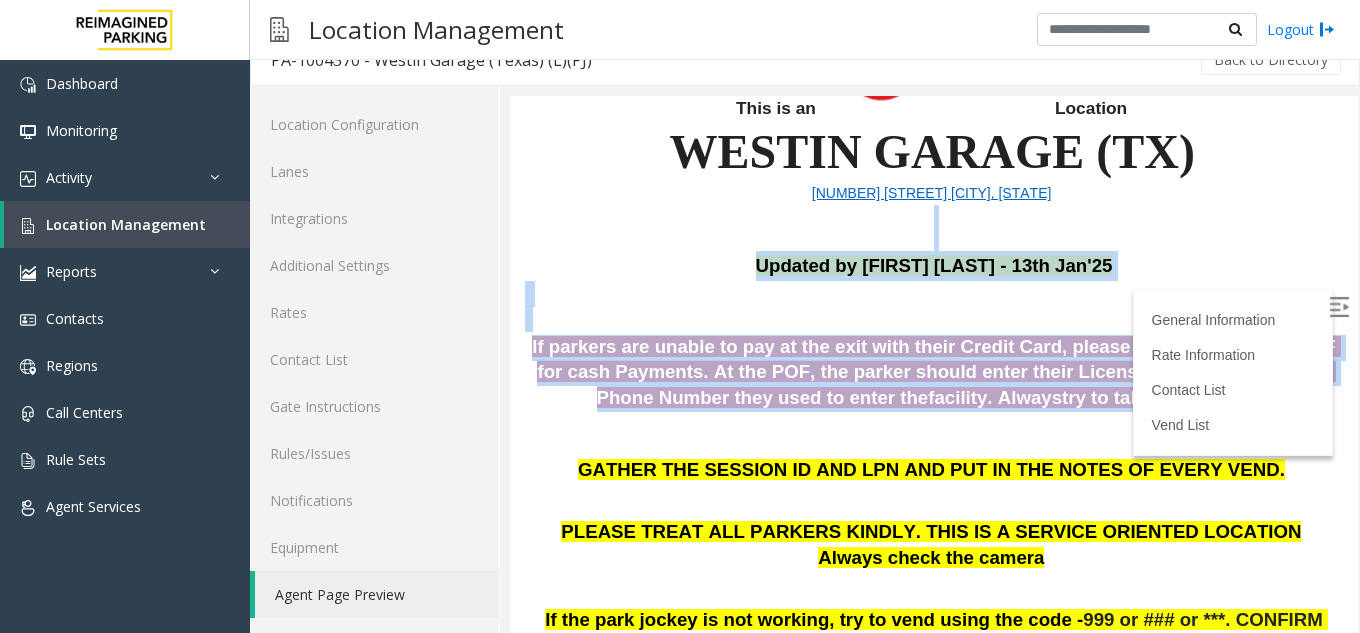 scroll, scrollTop: 324, scrollLeft: 0, axis: vertical 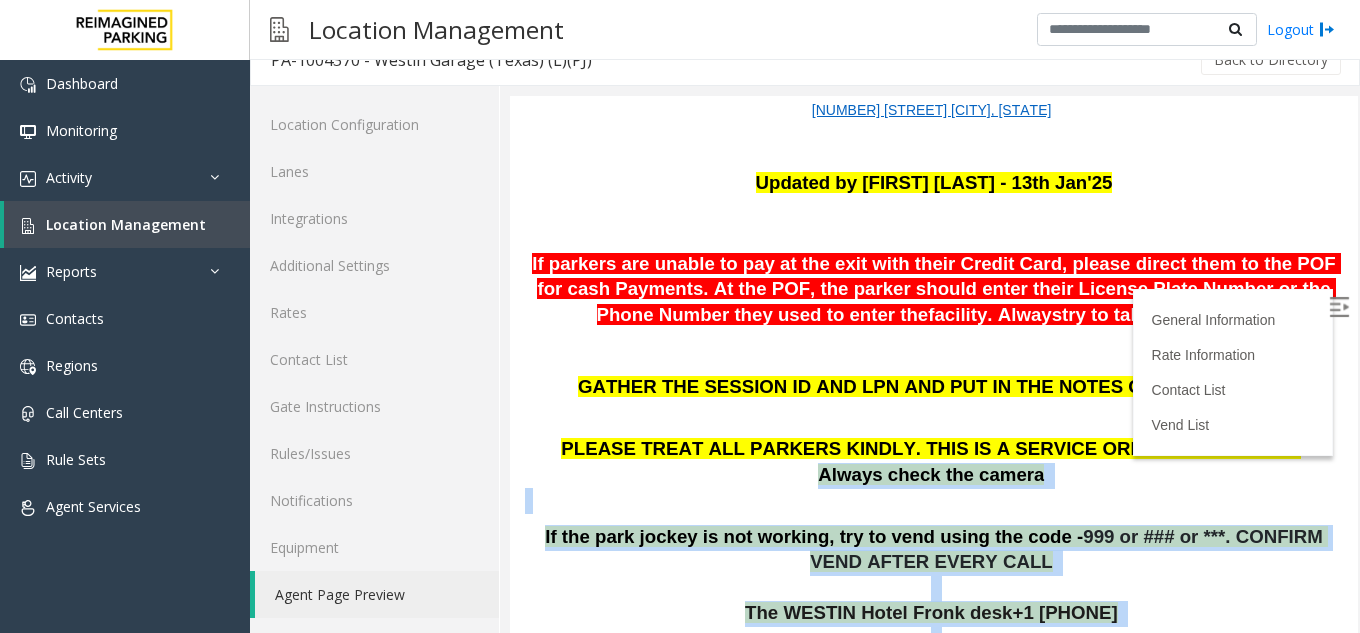 drag, startPoint x: 656, startPoint y: 552, endPoint x: 673, endPoint y: 612, distance: 62.361847 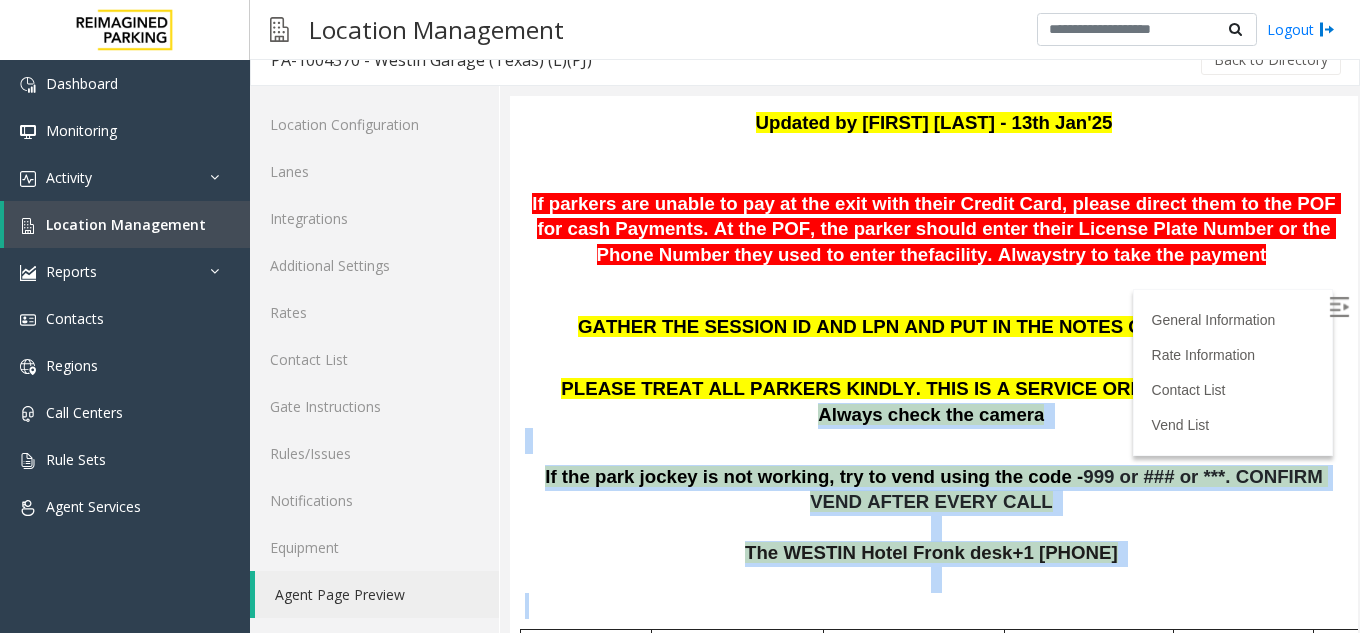 click at bounding box center (934, 529) 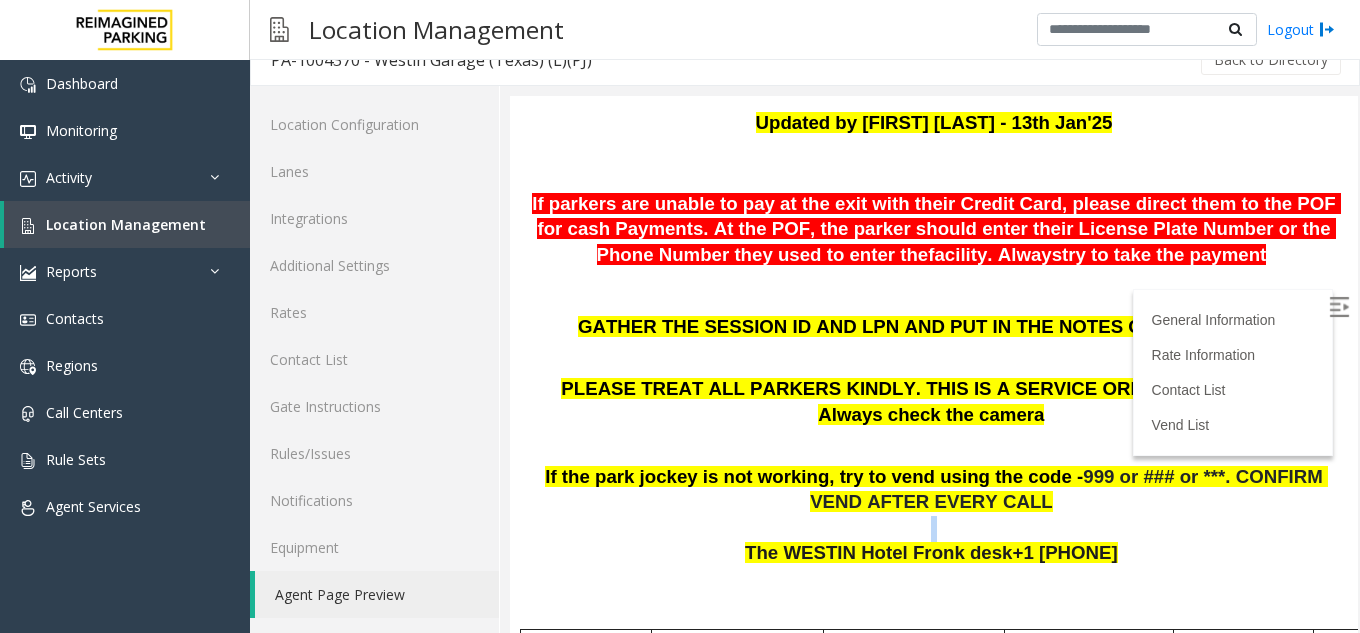 click at bounding box center (934, 529) 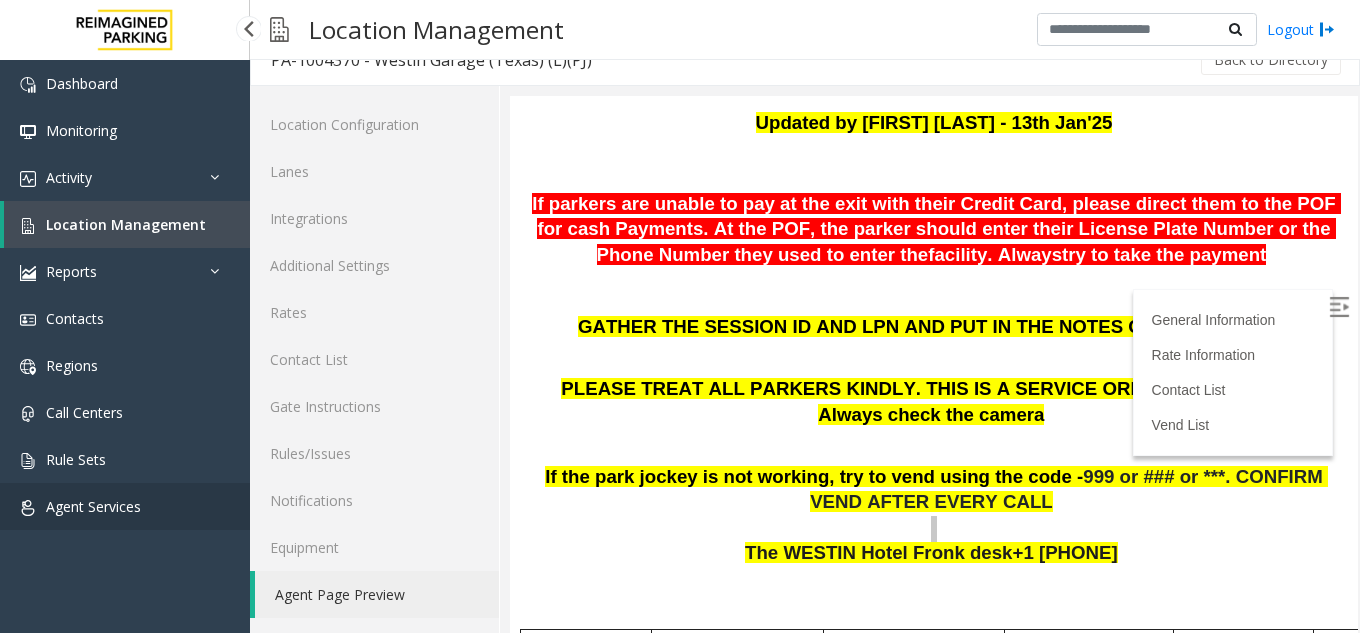 click on "Agent Services" at bounding box center (125, 506) 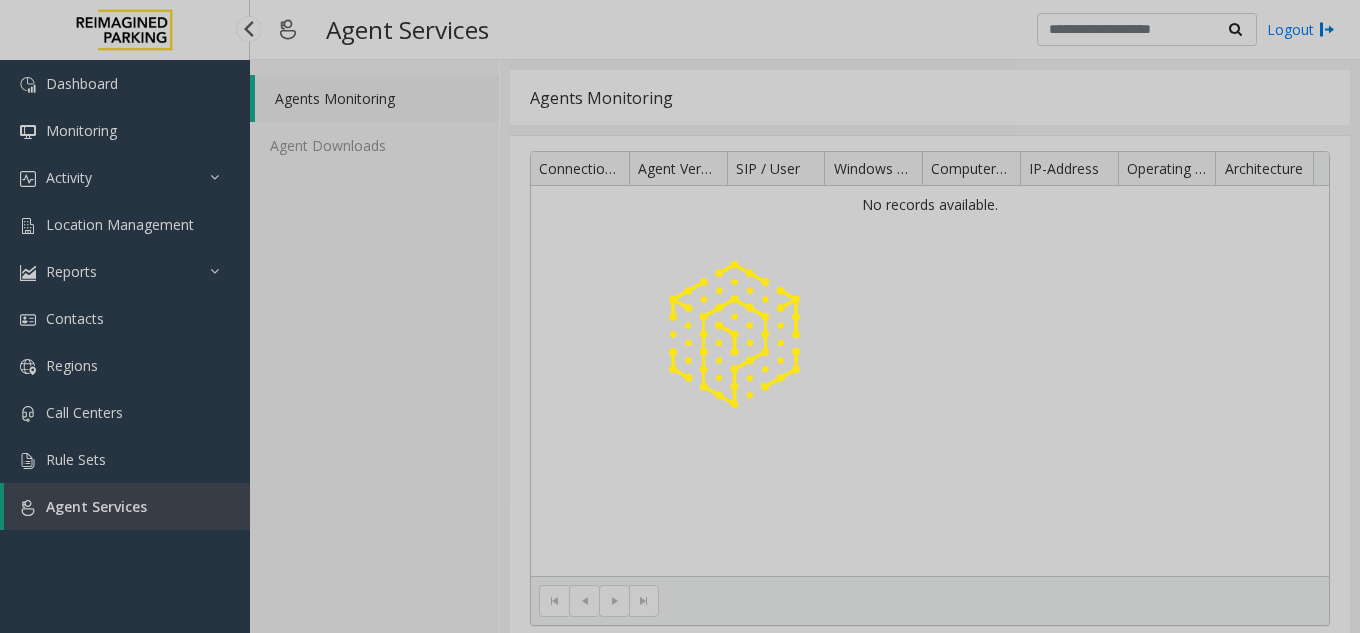 scroll, scrollTop: 0, scrollLeft: 0, axis: both 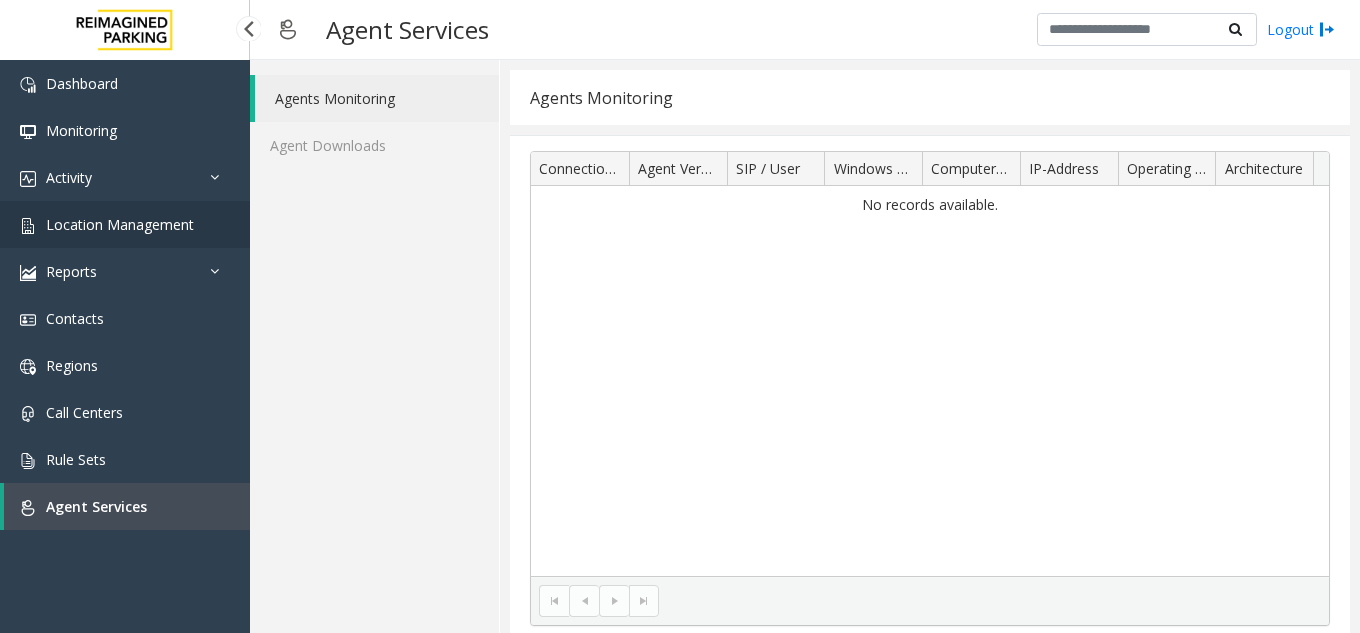 click on "Location Management" at bounding box center [125, 224] 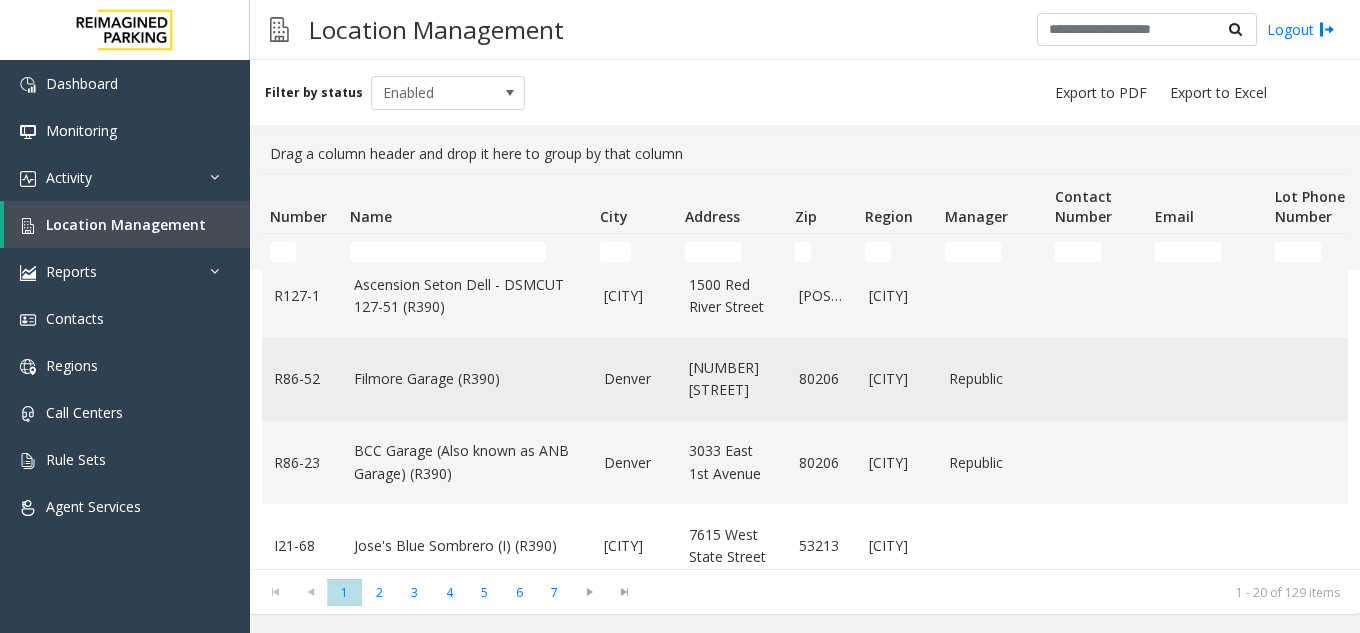 scroll, scrollTop: 300, scrollLeft: 0, axis: vertical 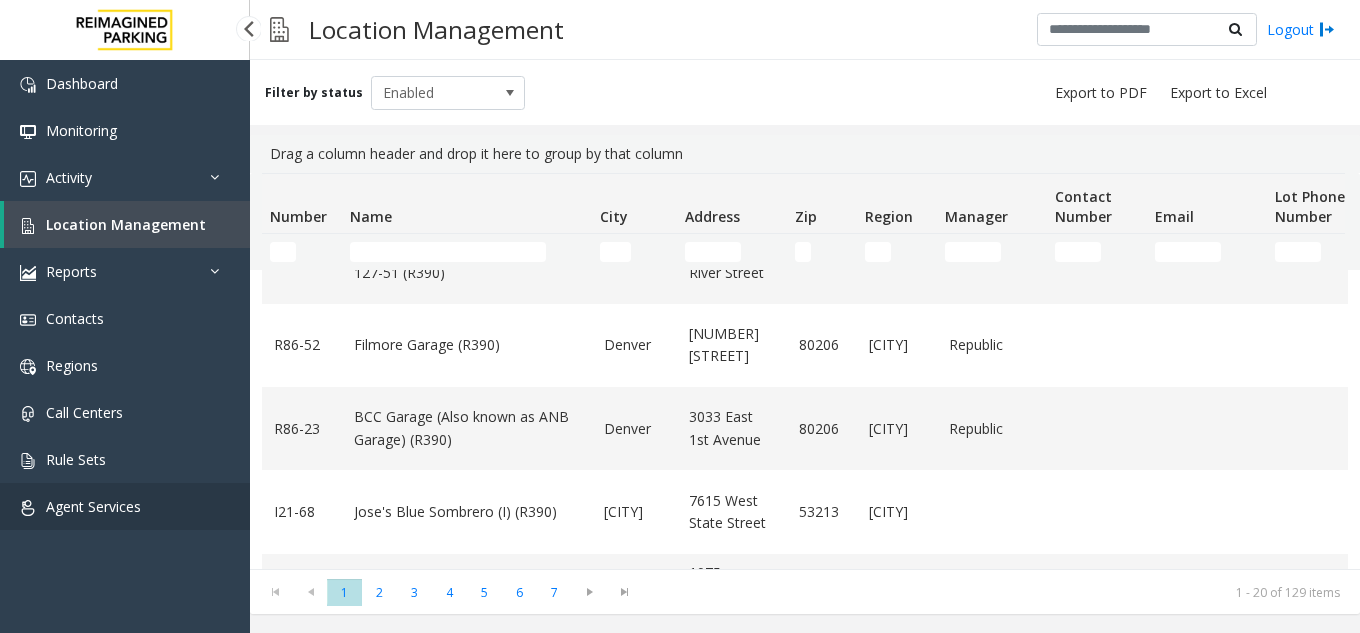 click on "Agent Services" at bounding box center [93, 506] 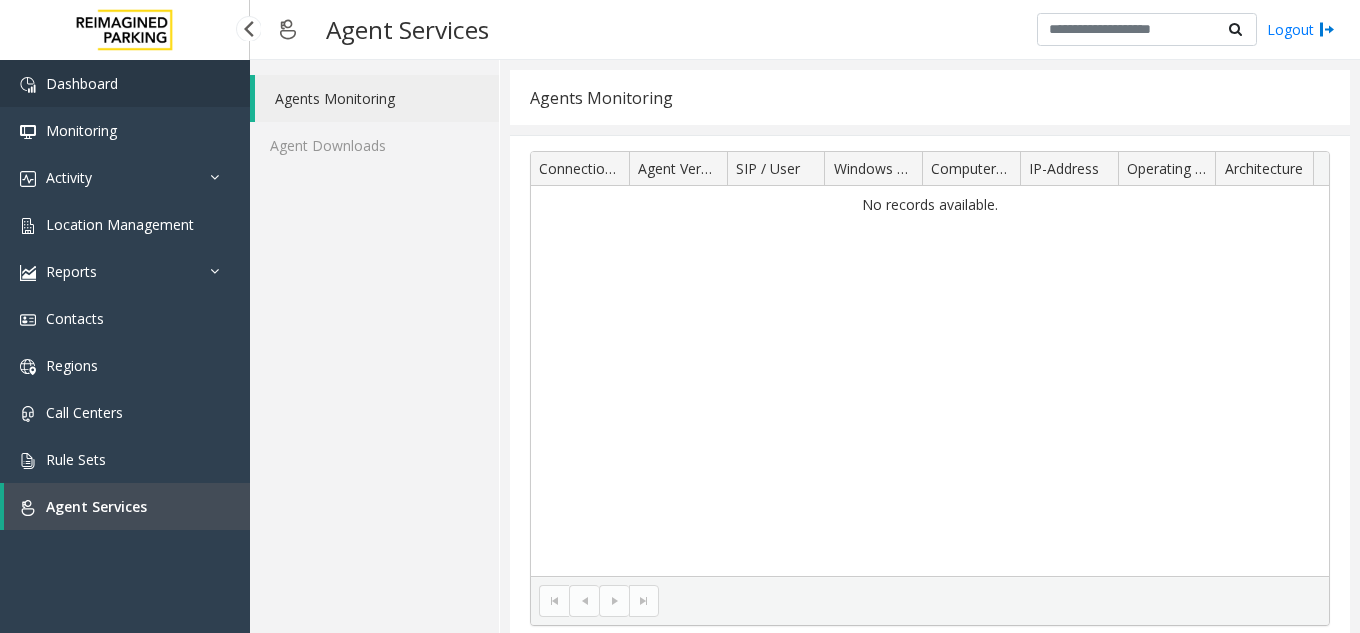 click on "Dashboard" at bounding box center [82, 83] 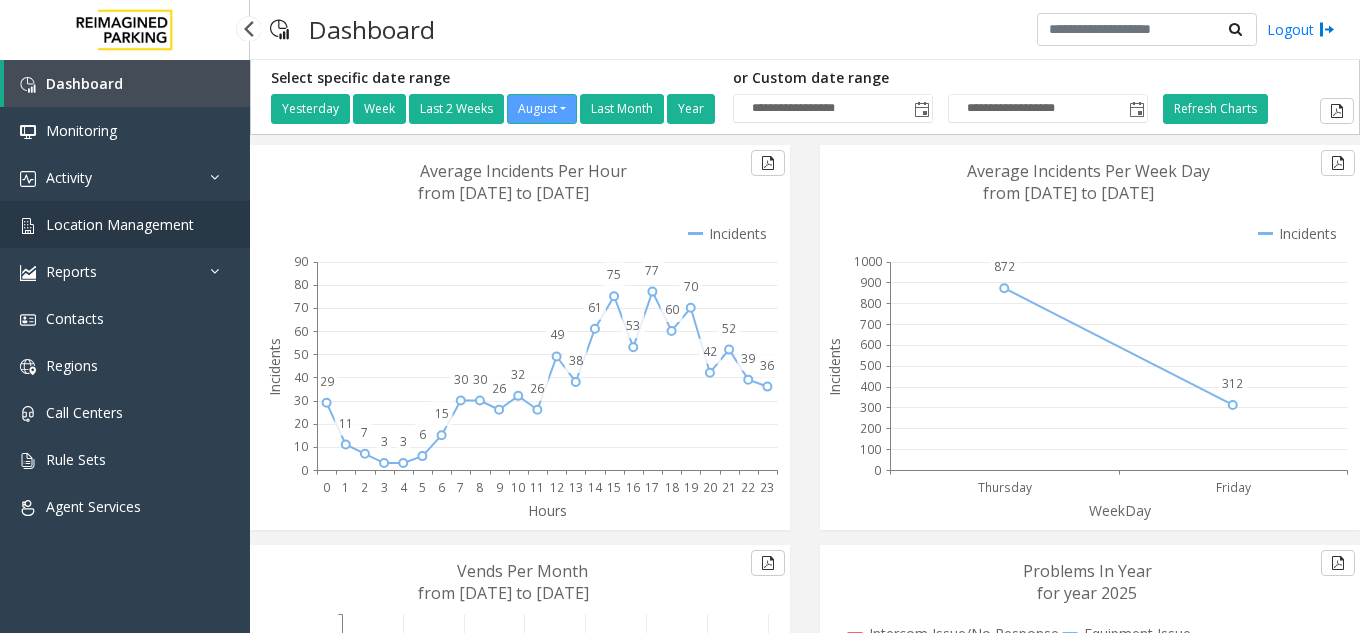 click on "Location Management" at bounding box center [125, 224] 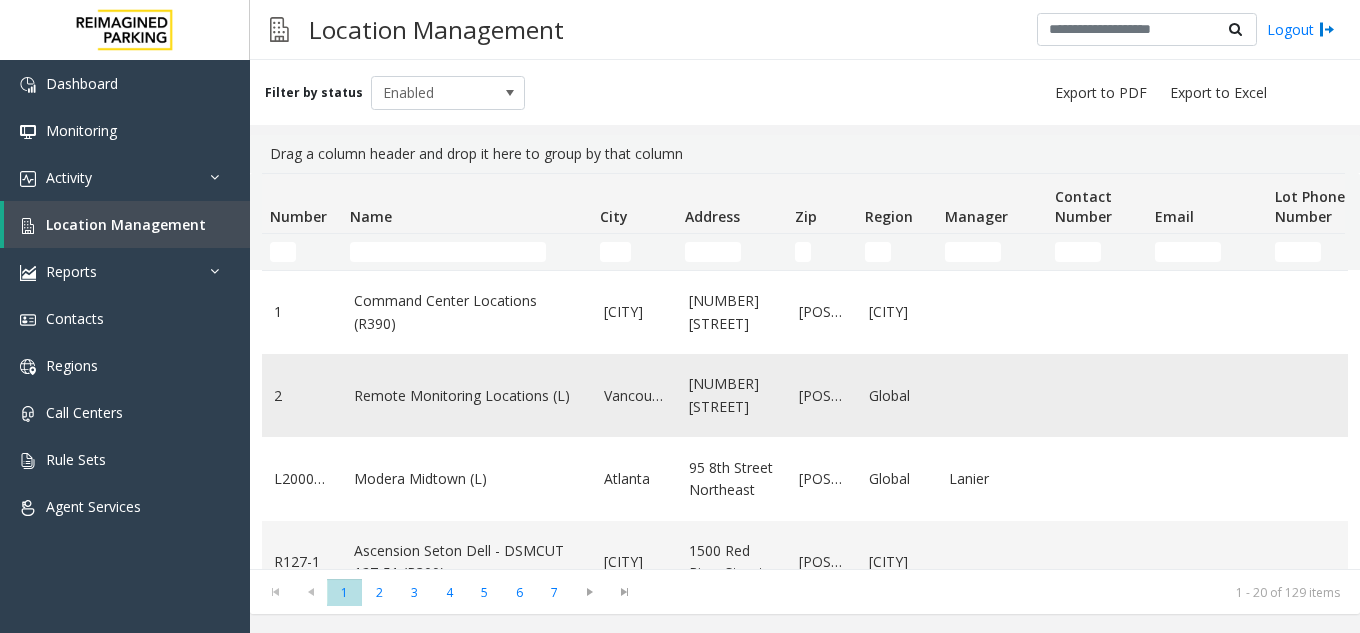 click on "Remote Monitoring Locations (L)" 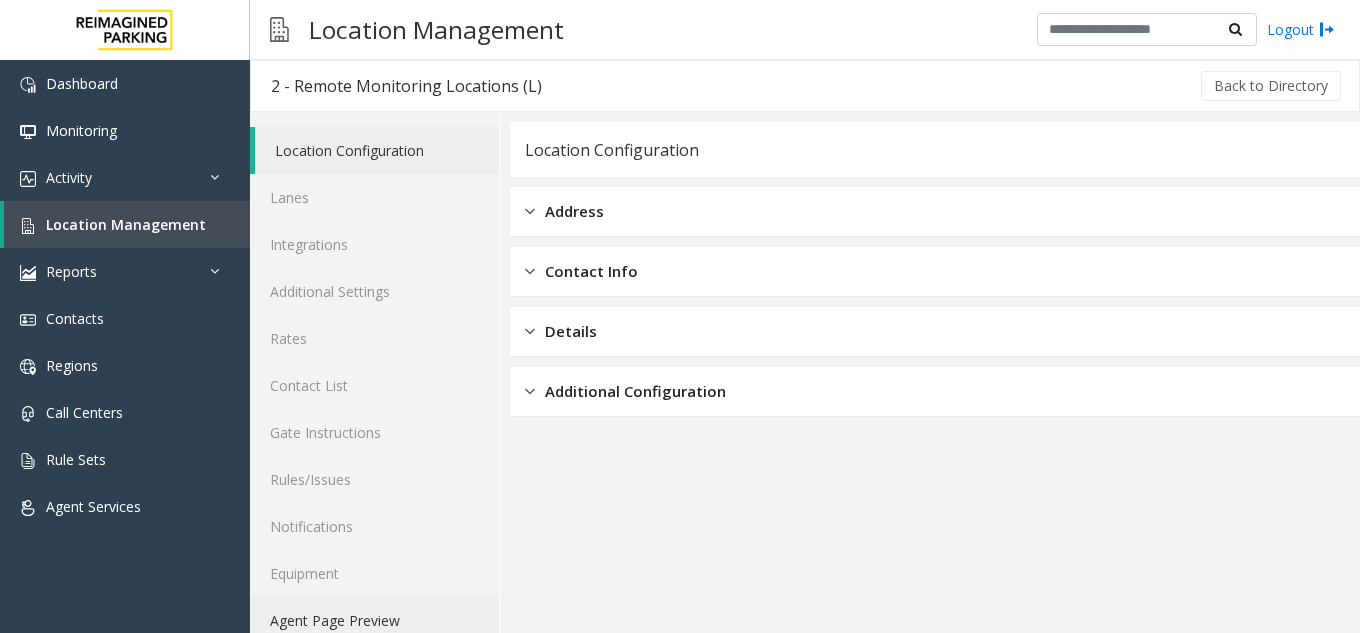 click on "Agent Page Preview" 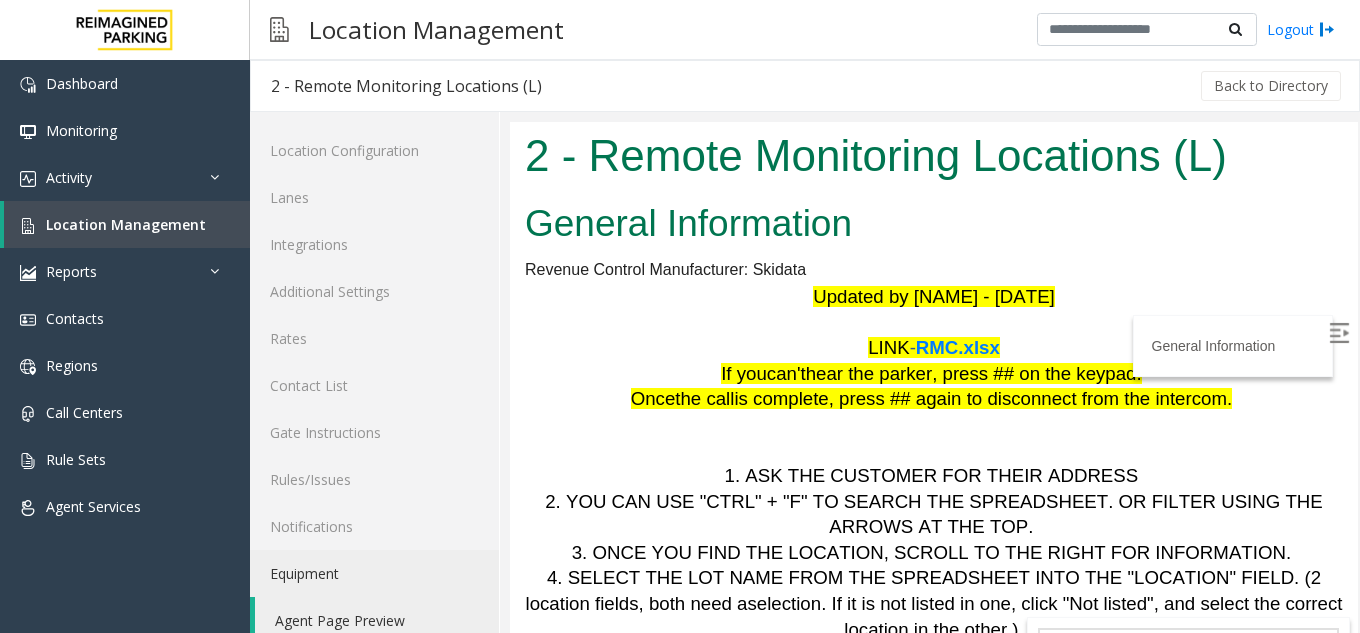 scroll, scrollTop: 0, scrollLeft: 0, axis: both 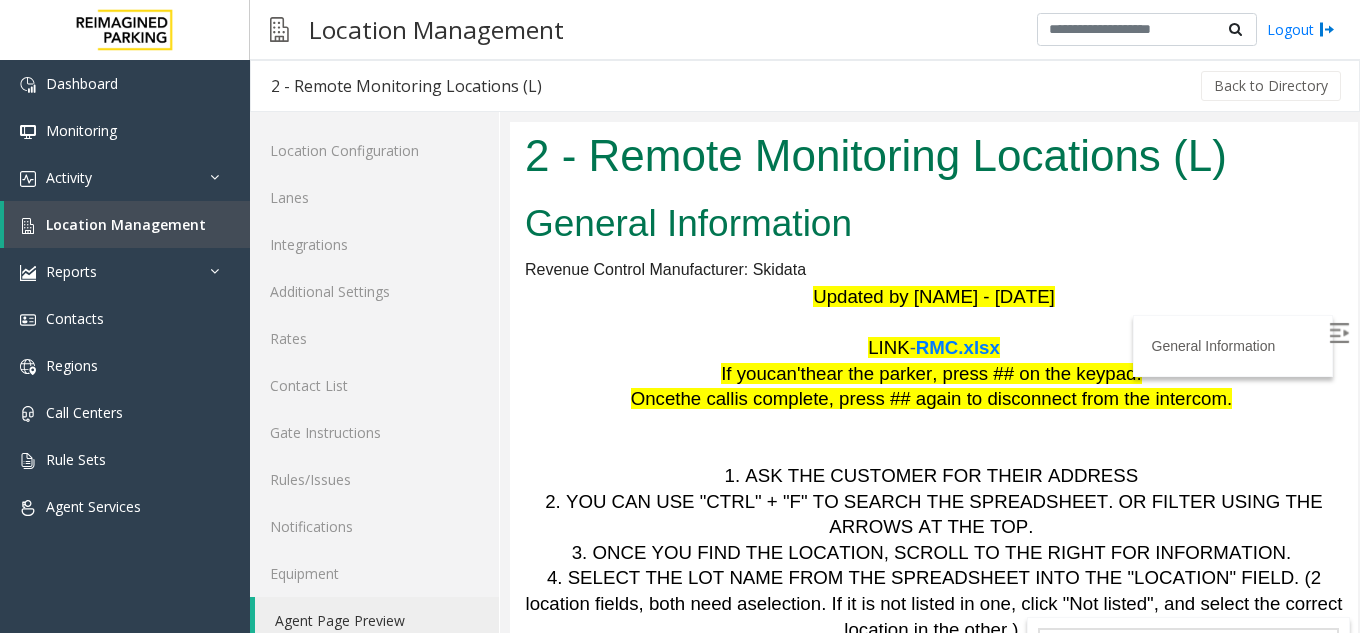 click at bounding box center [1339, 333] 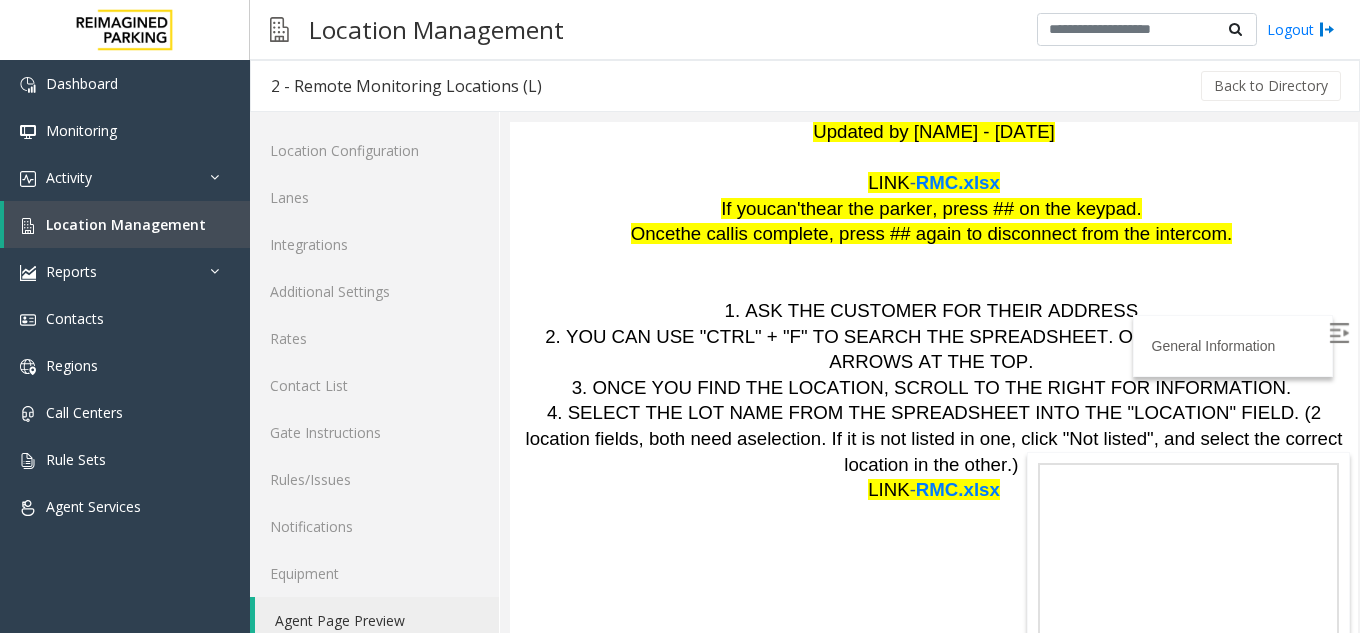 scroll, scrollTop: 290, scrollLeft: 0, axis: vertical 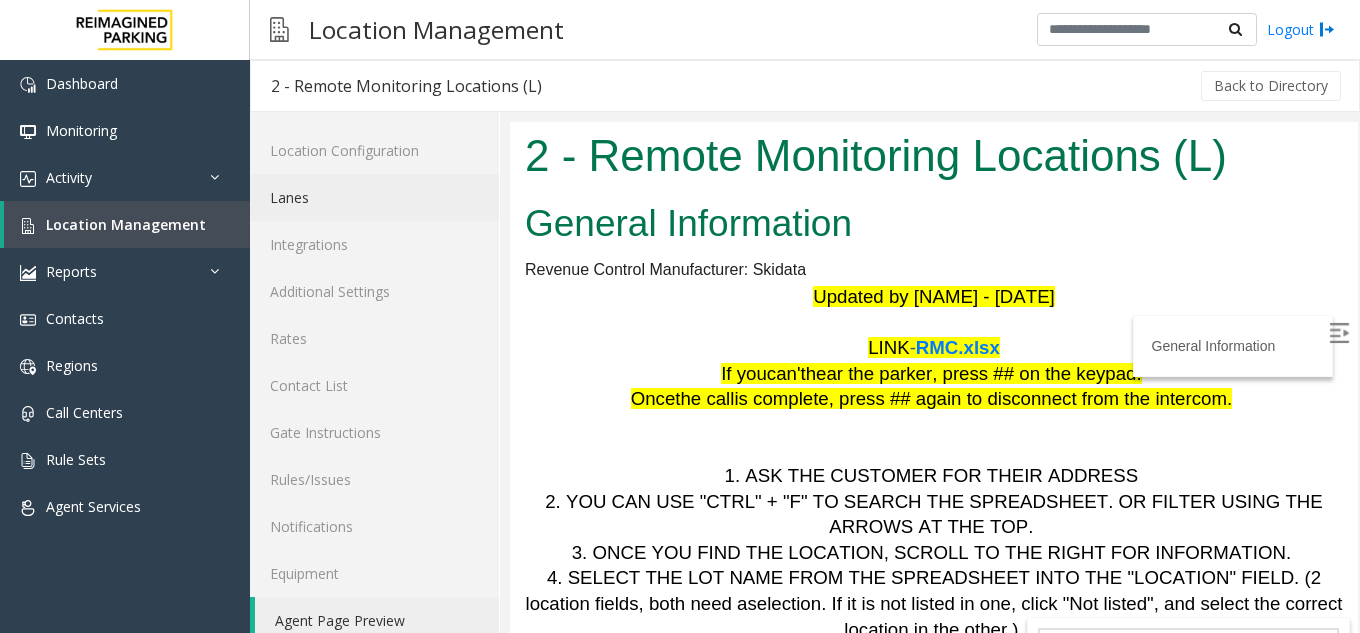 click on "Lanes" 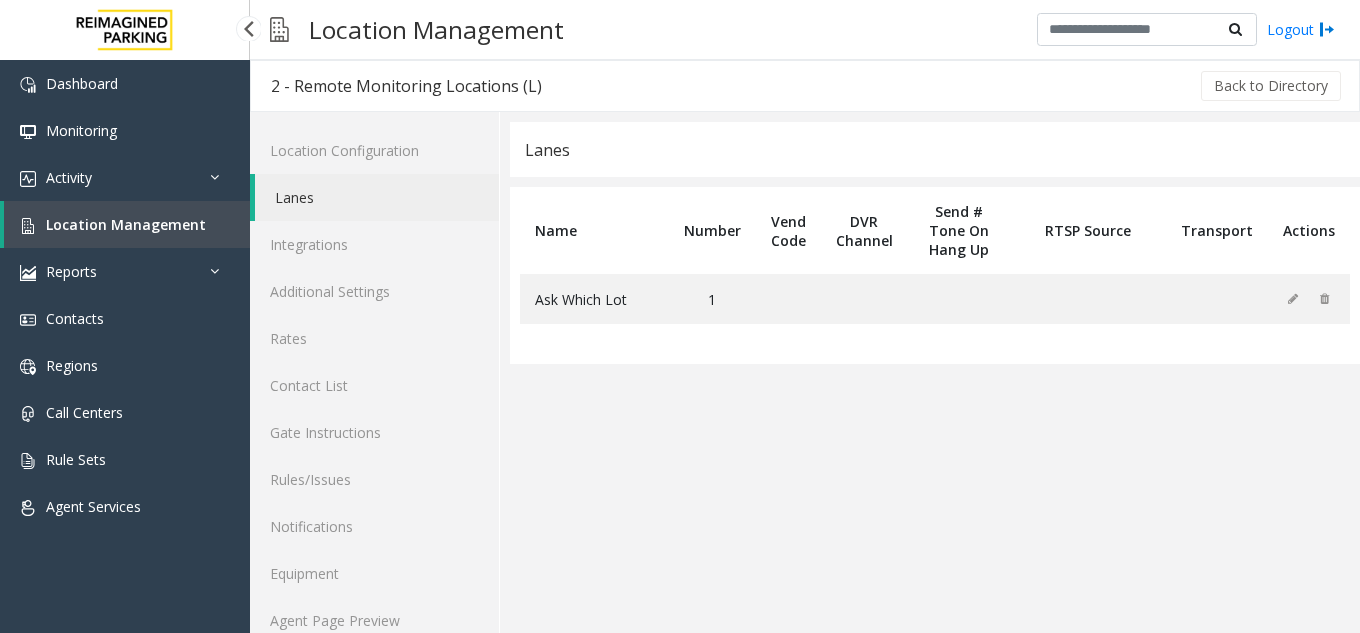 click on "Location Management" at bounding box center (126, 224) 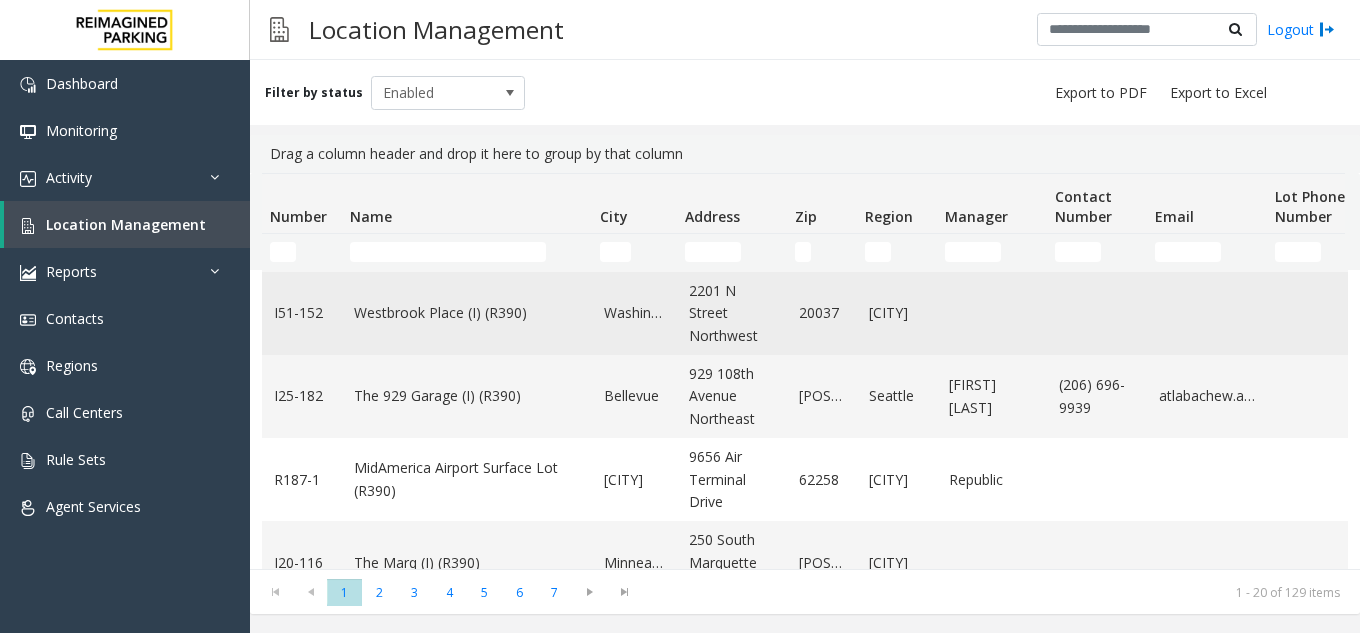 scroll, scrollTop: 700, scrollLeft: 0, axis: vertical 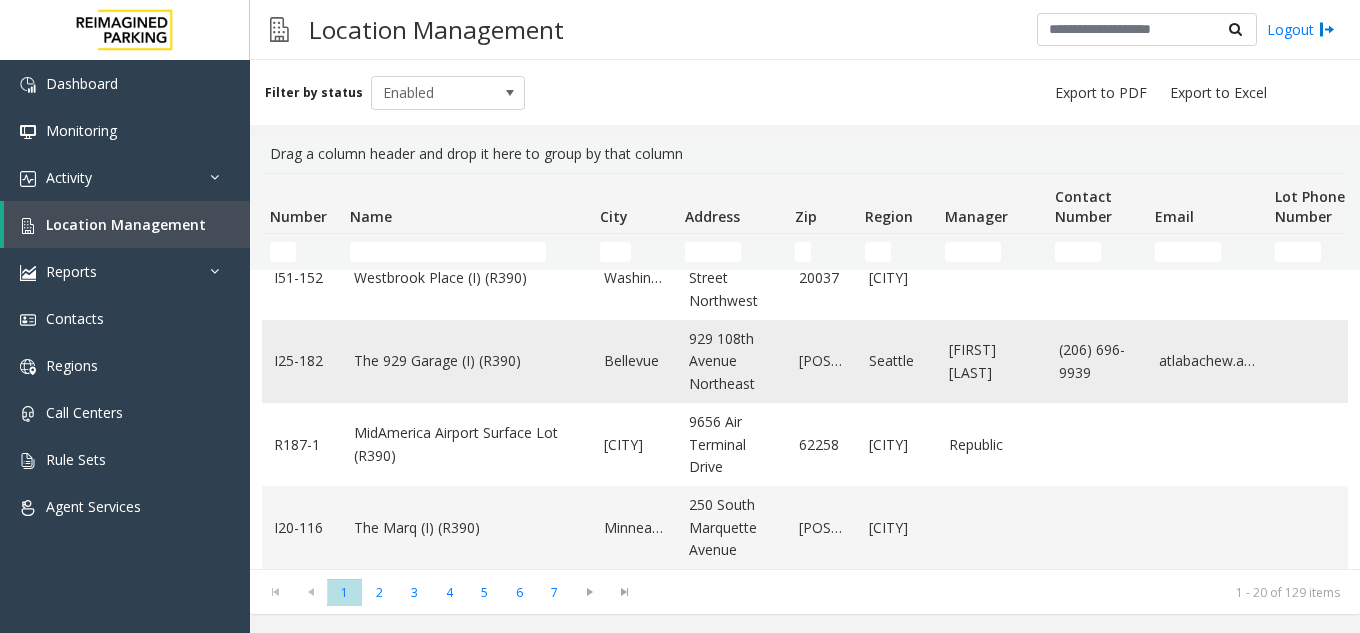 click on "The 929 Garage (I) (R390)" 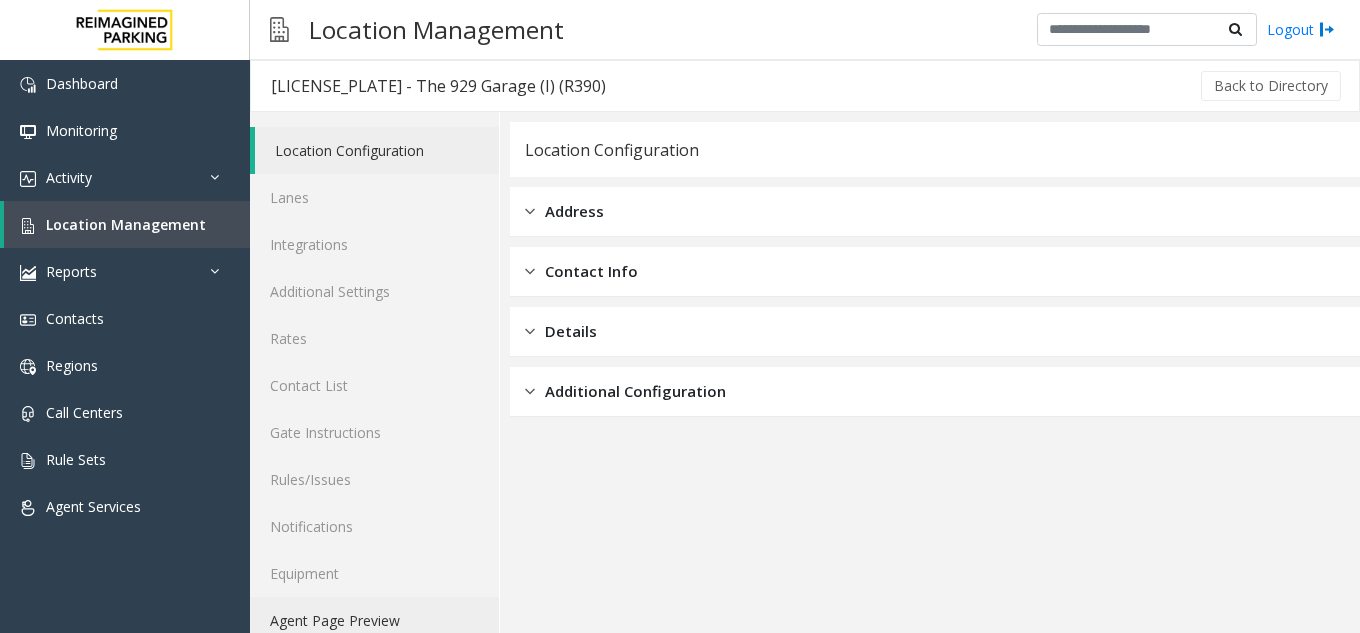 click on "Agent Page Preview" 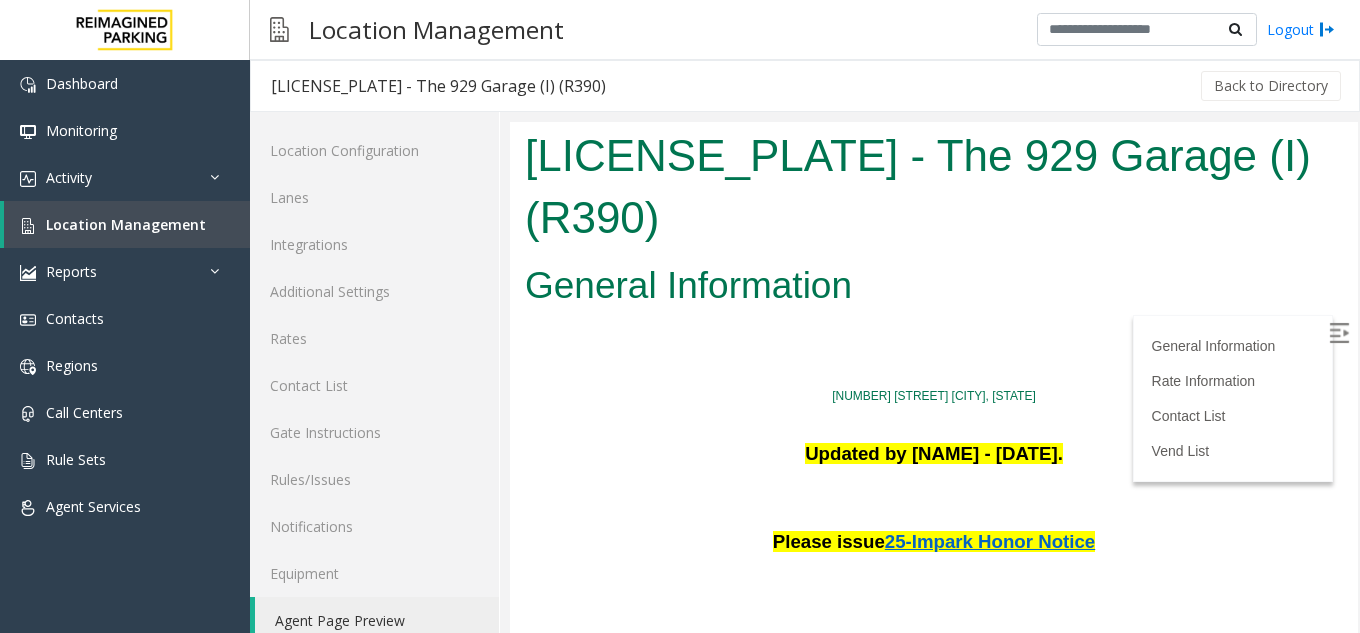 scroll, scrollTop: 0, scrollLeft: 0, axis: both 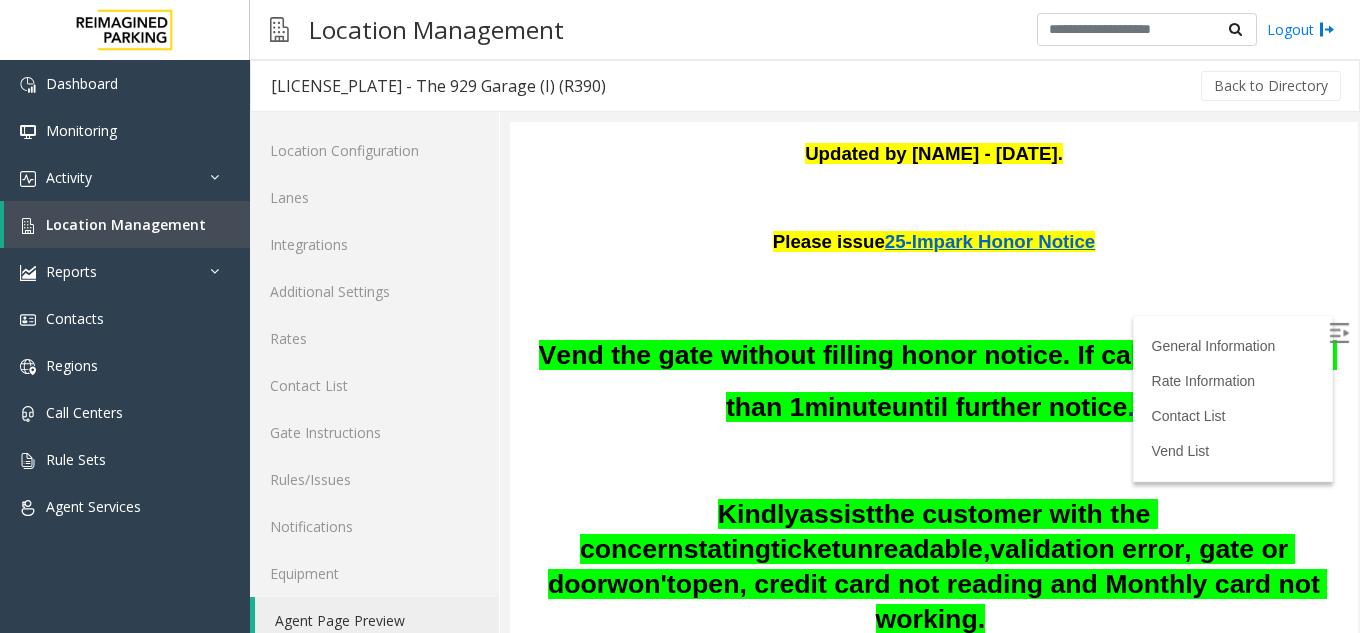 click at bounding box center (1341, 336) 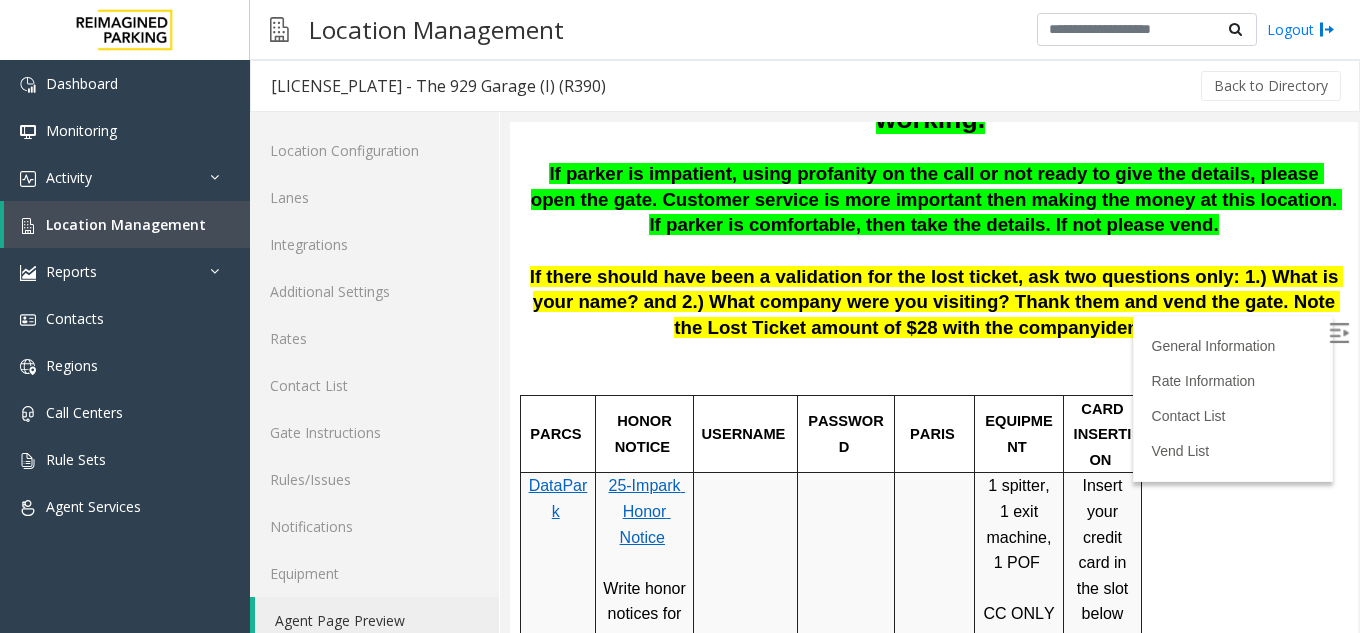 scroll, scrollTop: 600, scrollLeft: 0, axis: vertical 